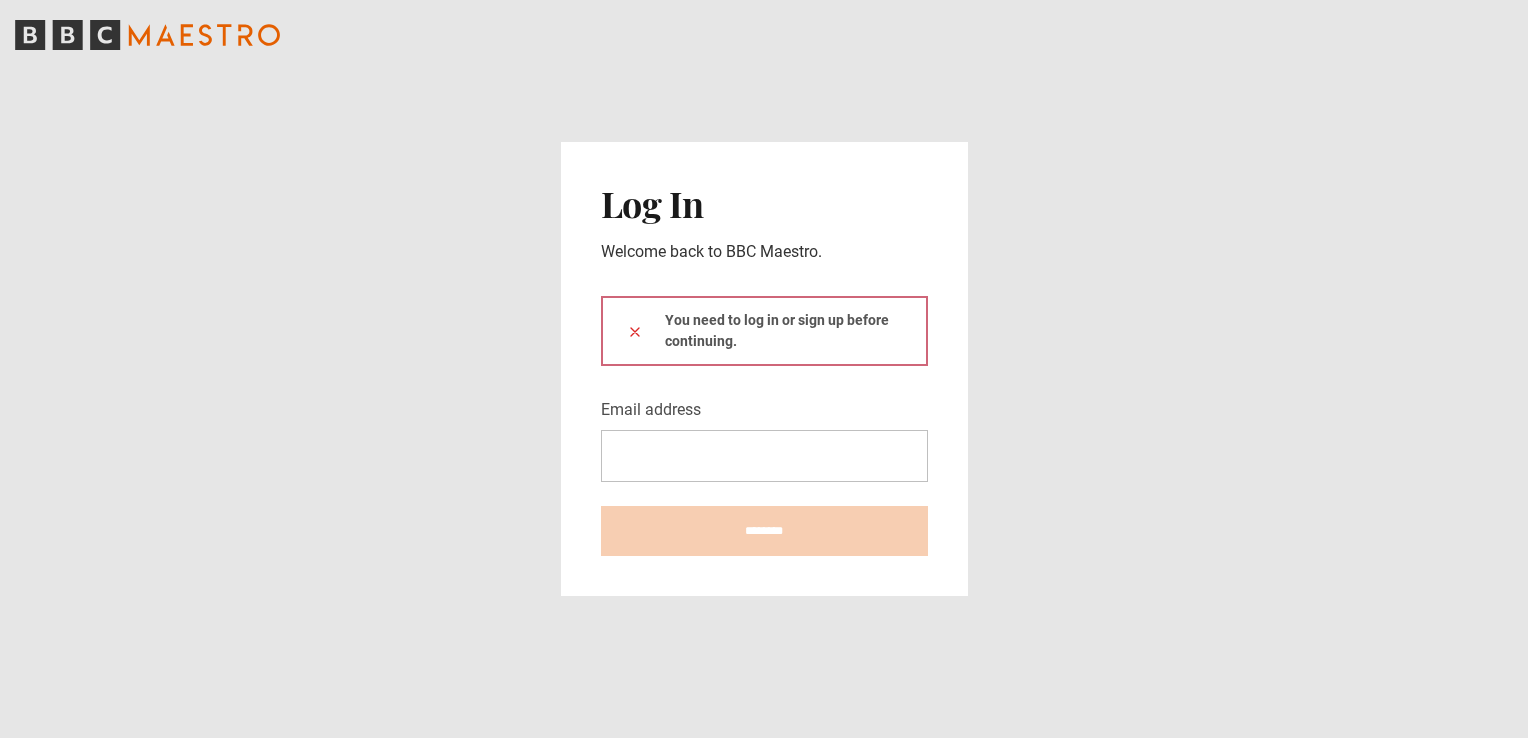 scroll, scrollTop: 0, scrollLeft: 0, axis: both 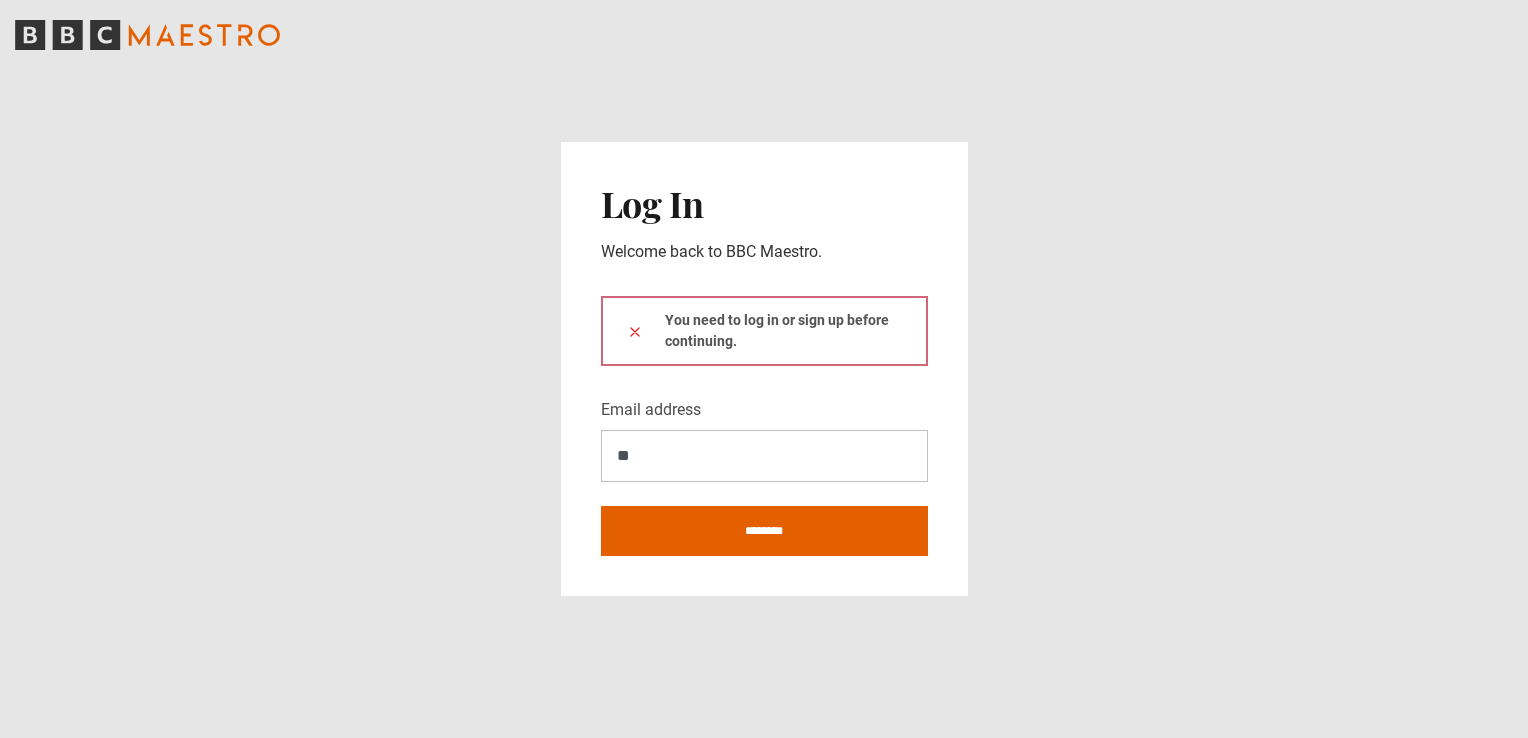 type on "**********" 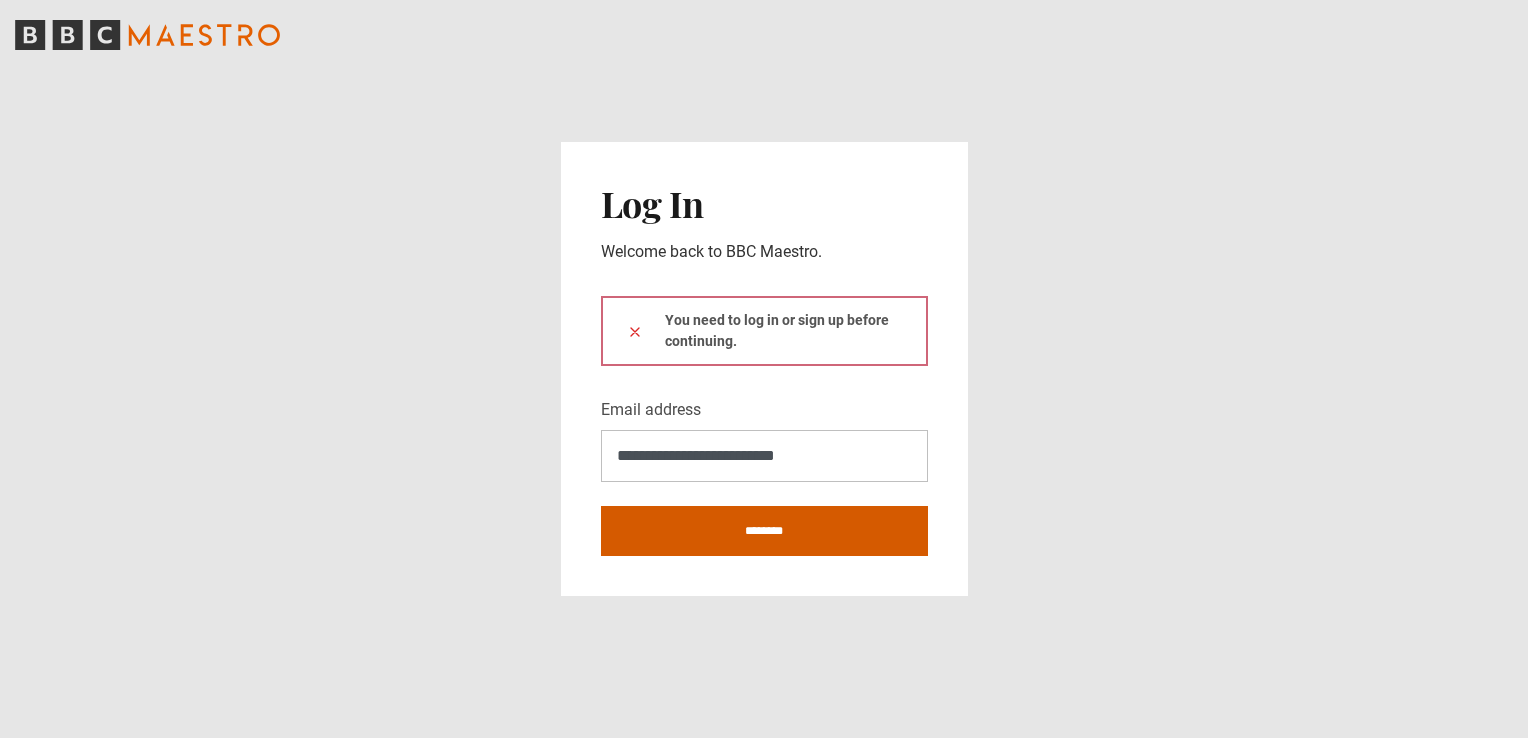 click on "********" at bounding box center [764, 531] 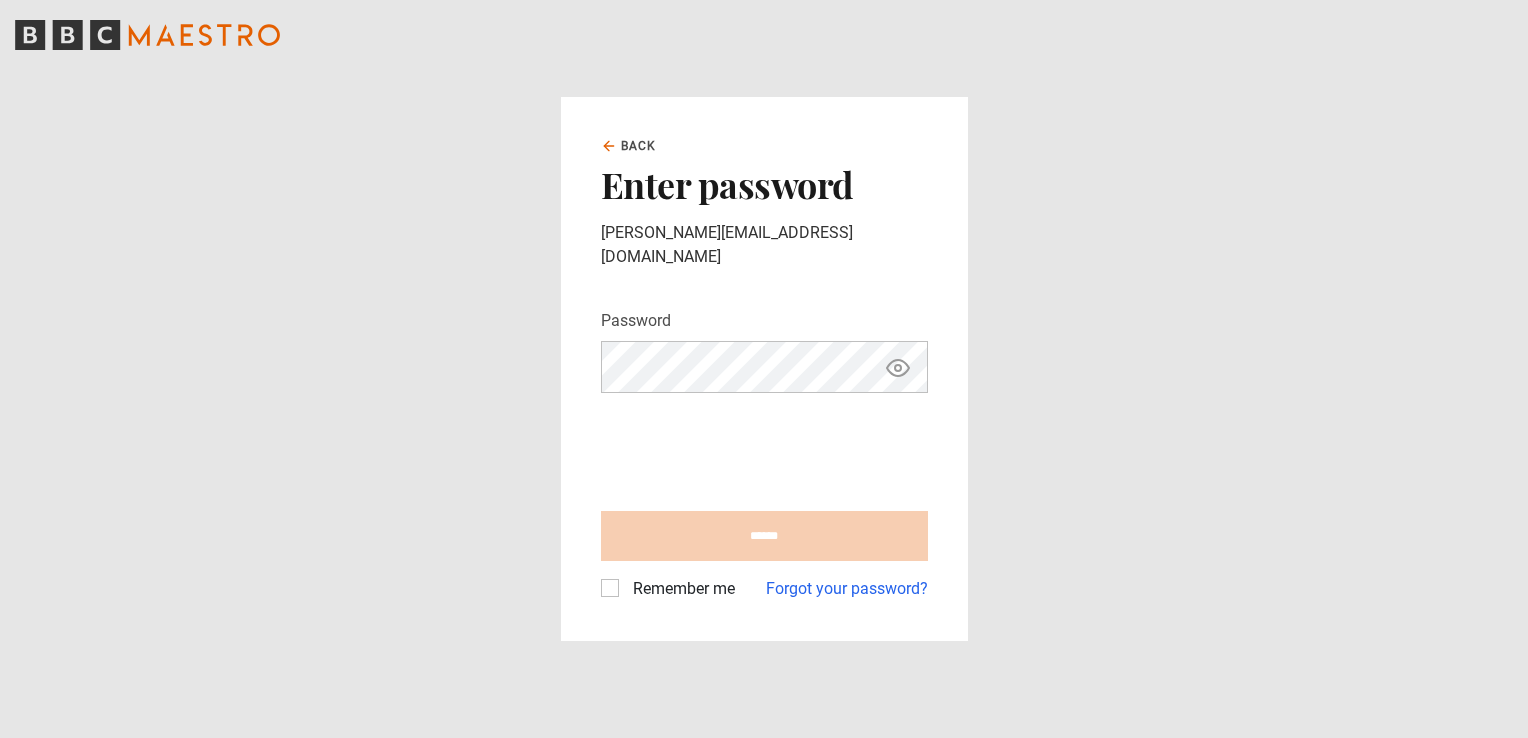scroll, scrollTop: 0, scrollLeft: 0, axis: both 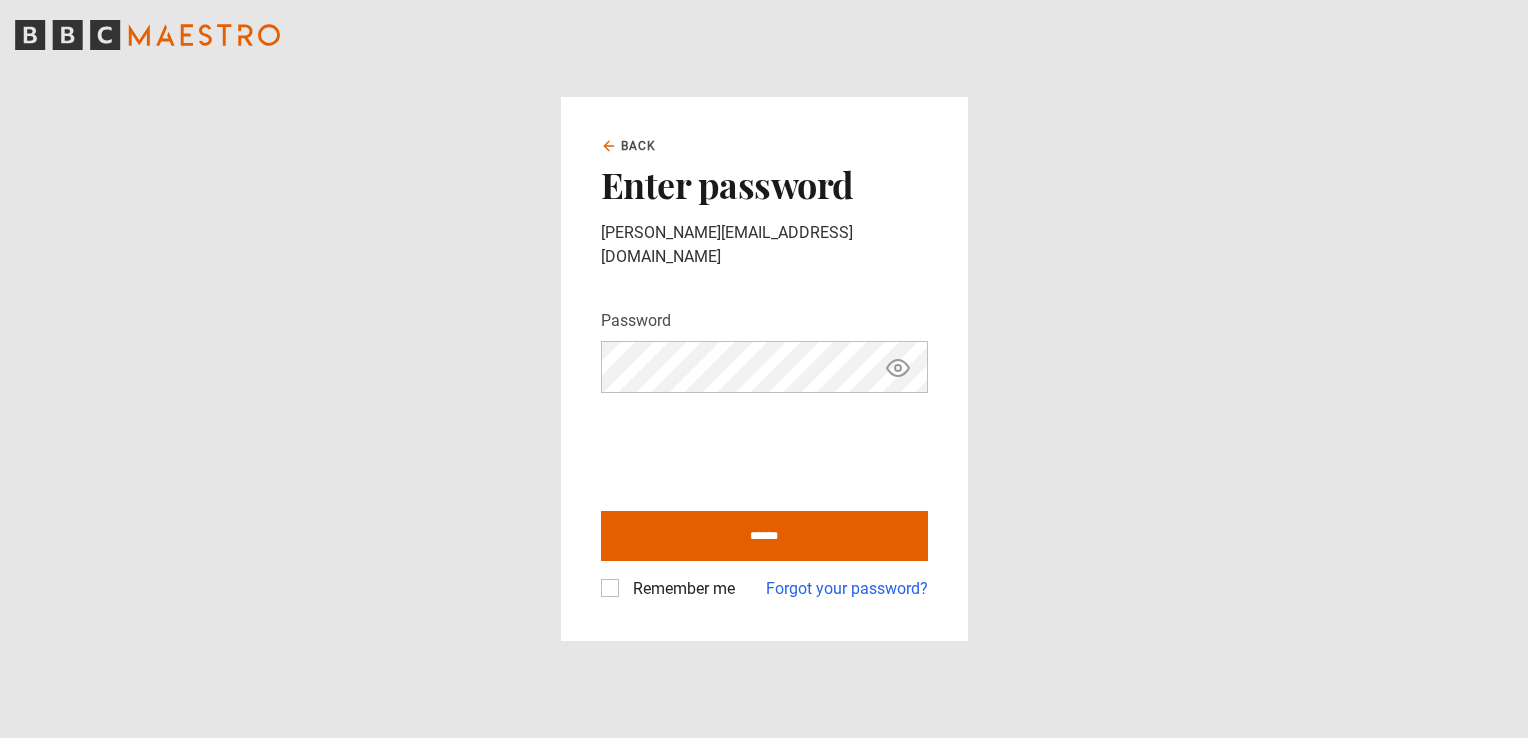click on "Remember me" at bounding box center [680, 589] 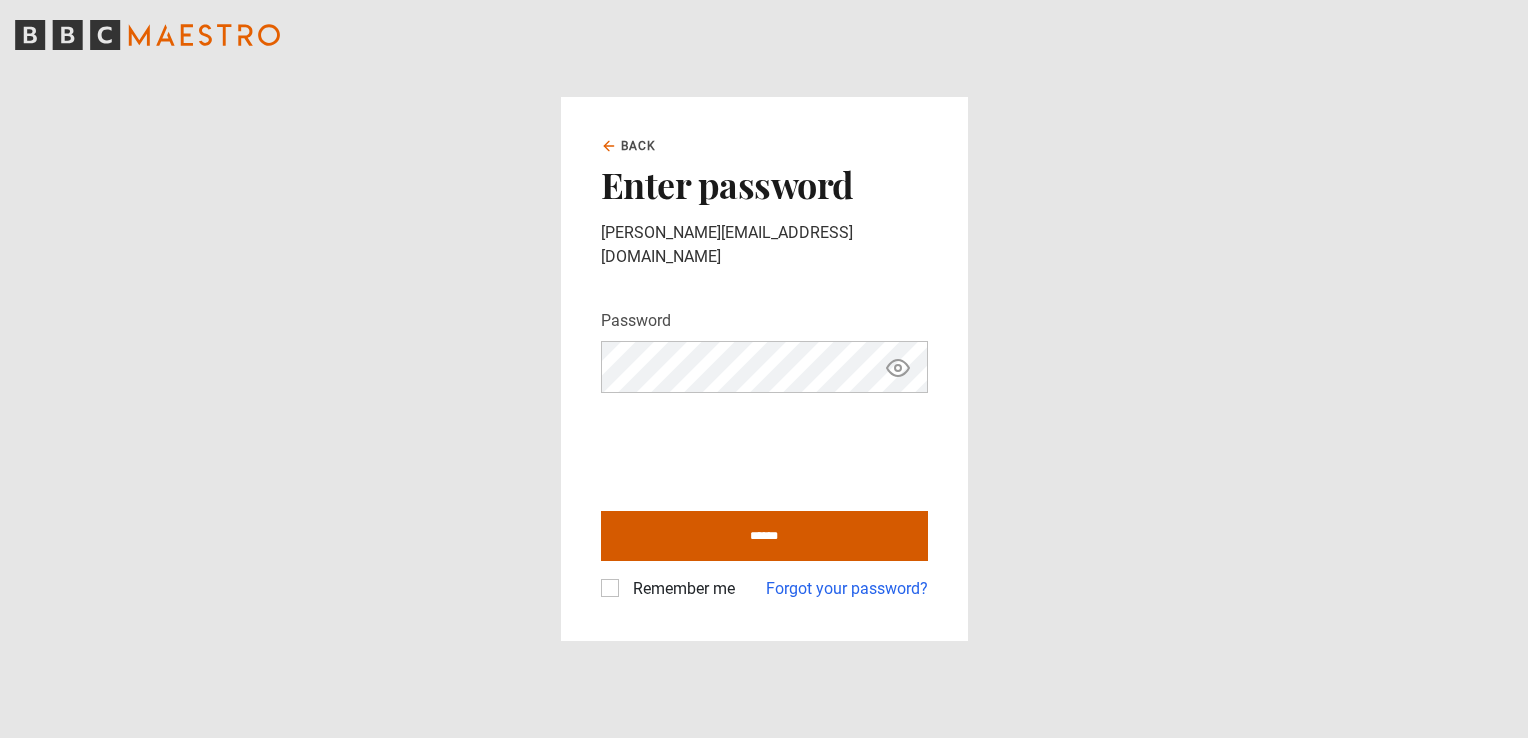click on "******" at bounding box center [764, 536] 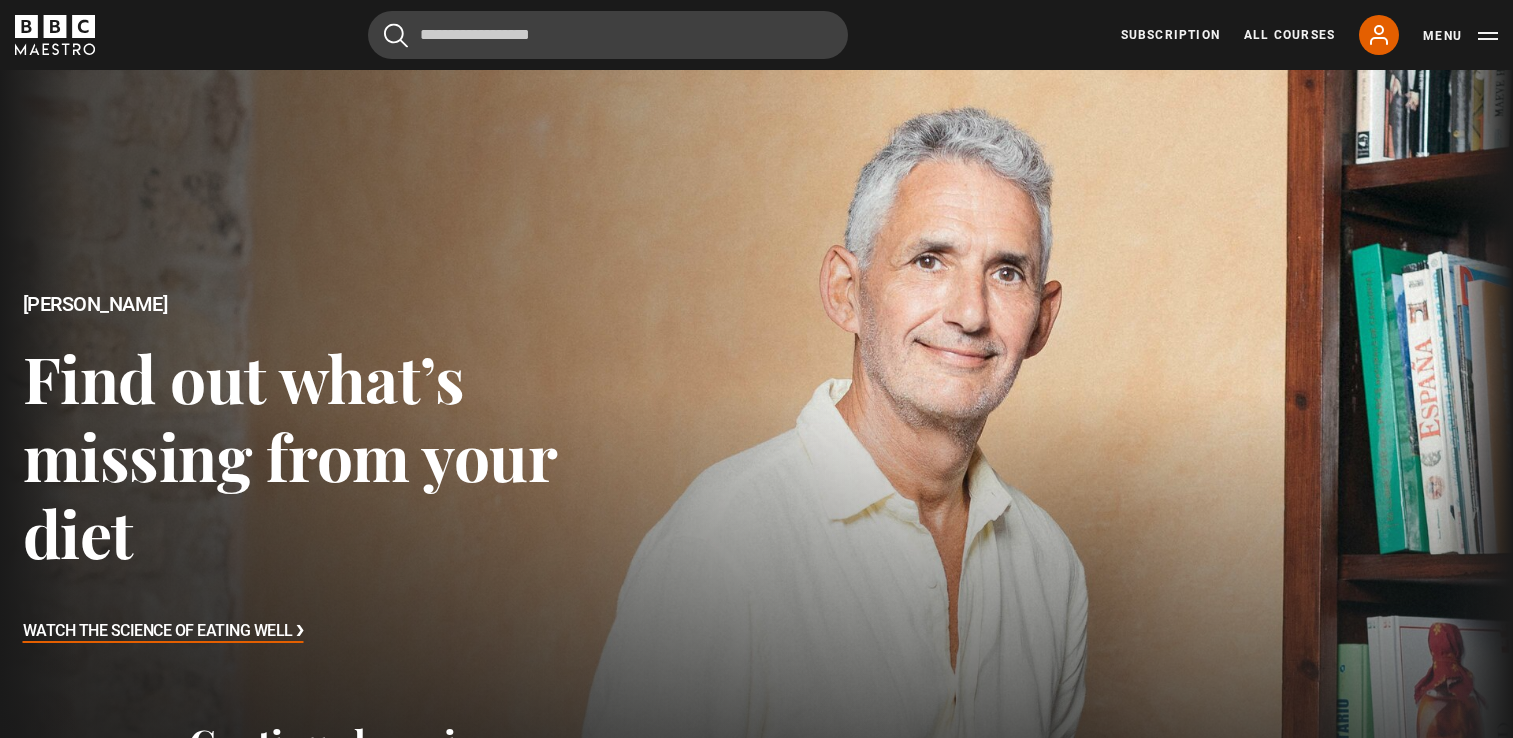 scroll, scrollTop: 0, scrollLeft: 0, axis: both 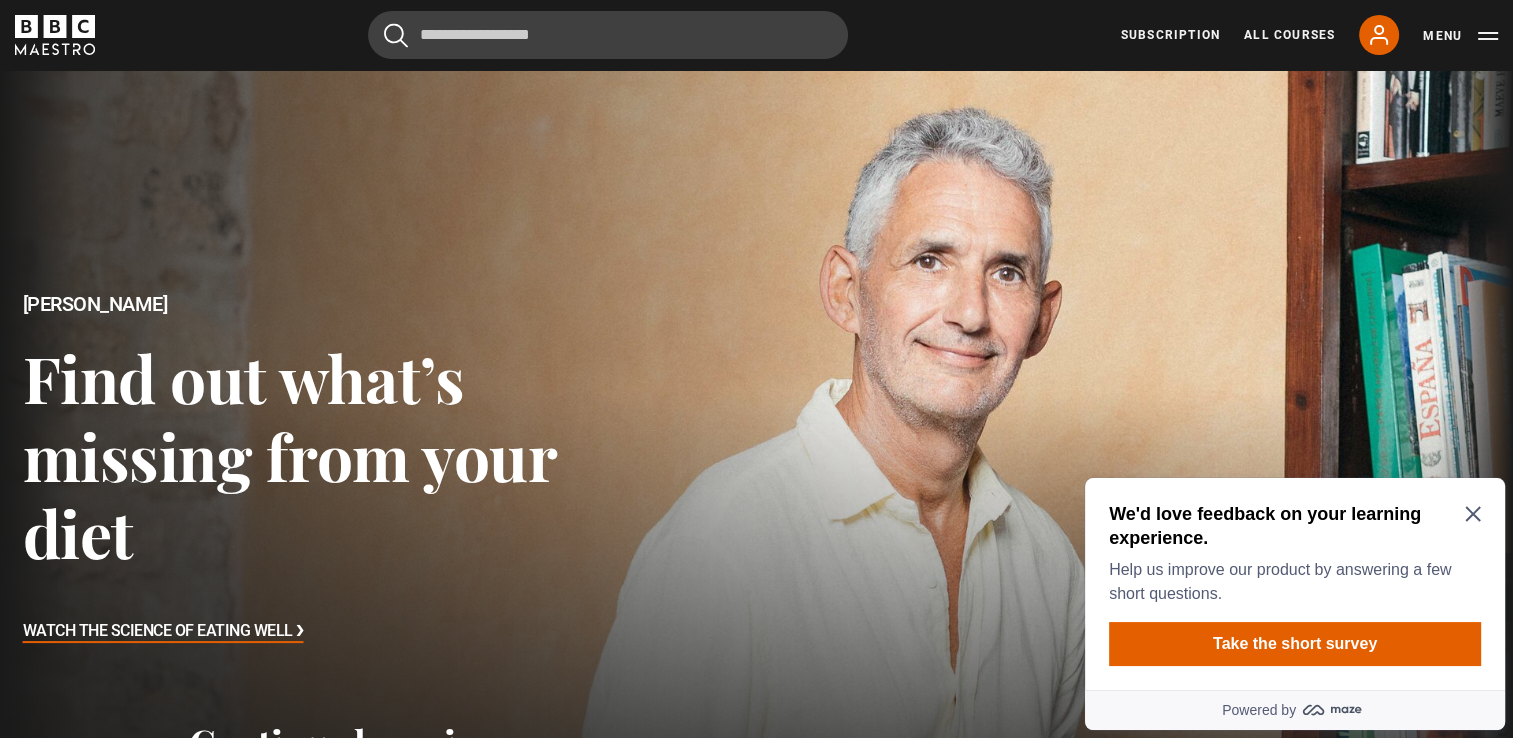 click 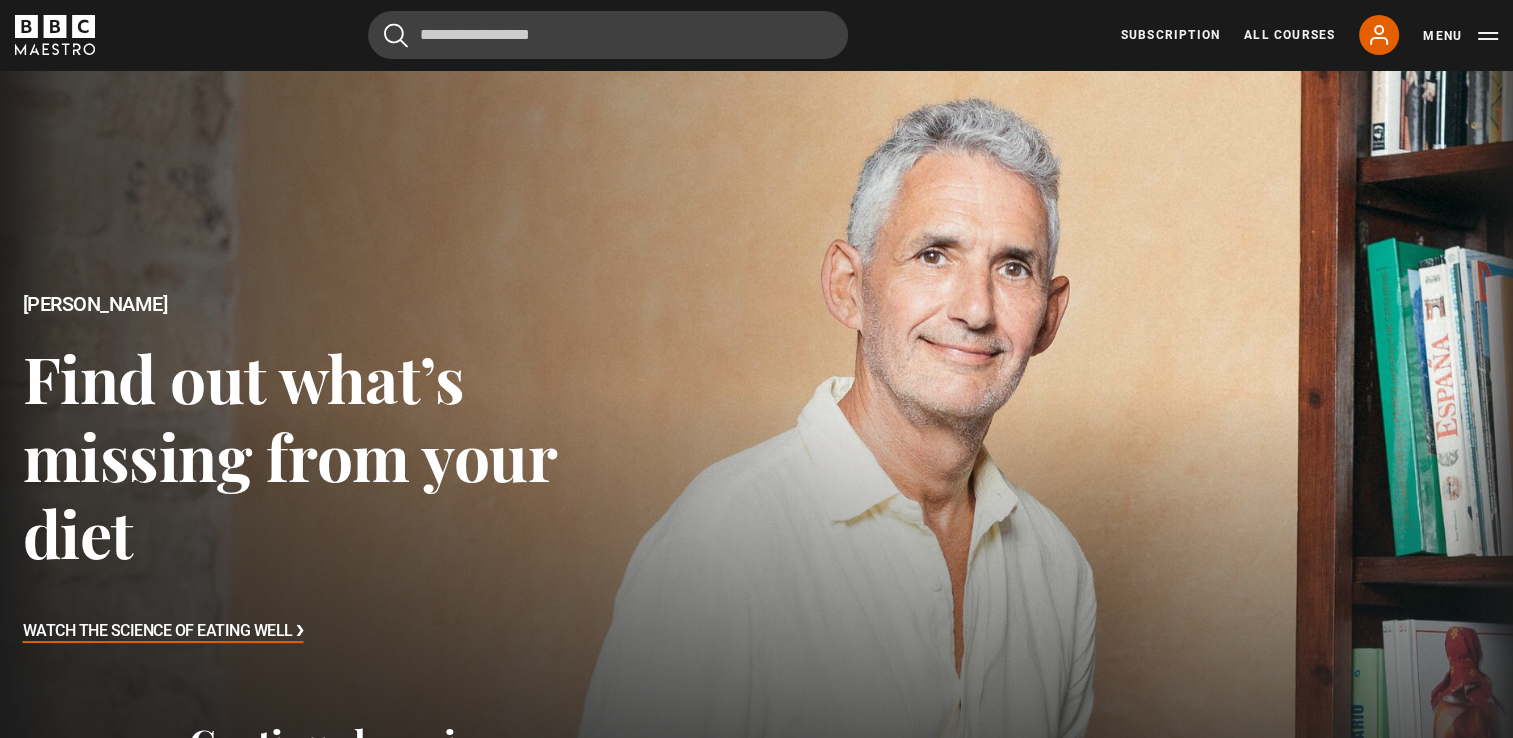 click at bounding box center (756, 470) 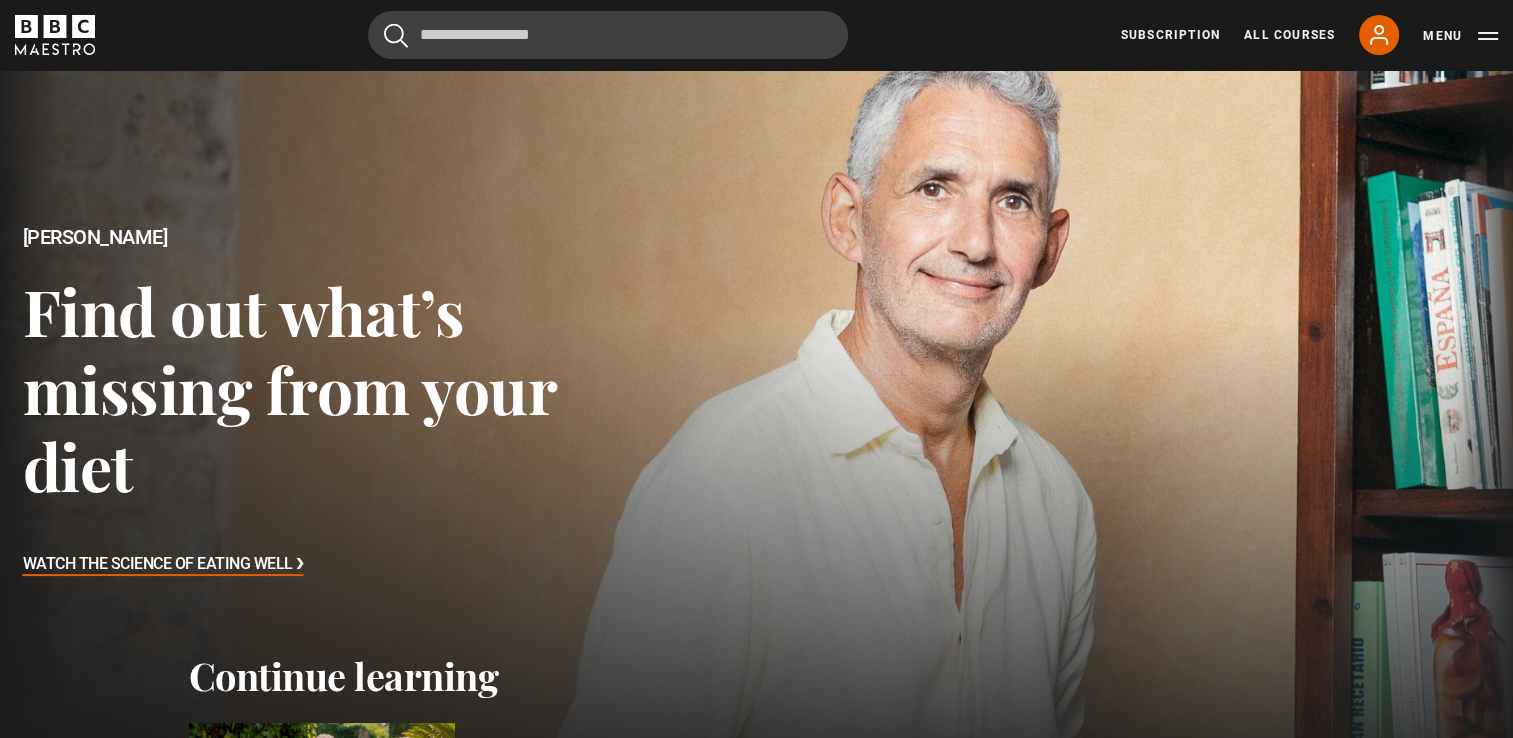 scroll, scrollTop: 100, scrollLeft: 0, axis: vertical 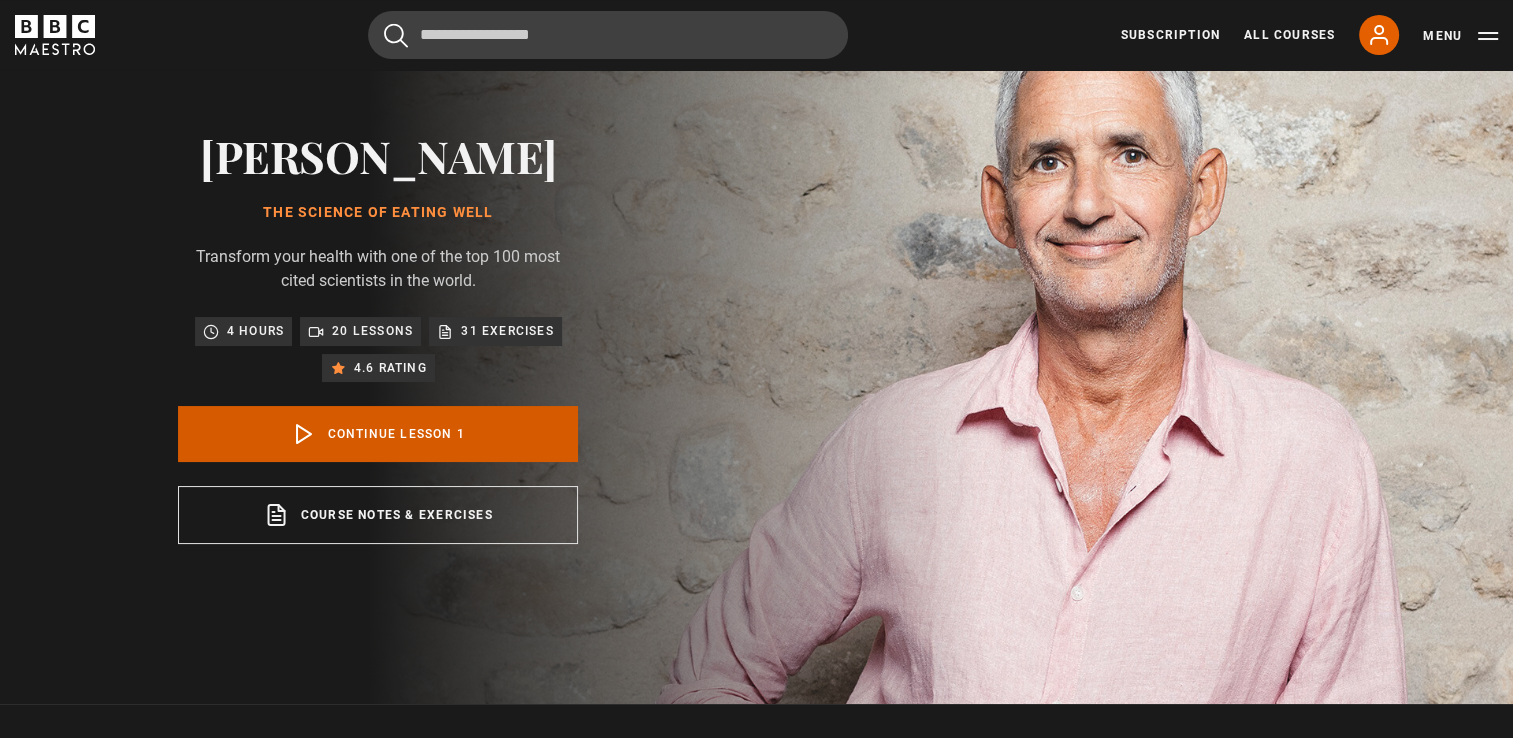click on "Continue lesson 1" at bounding box center [378, 434] 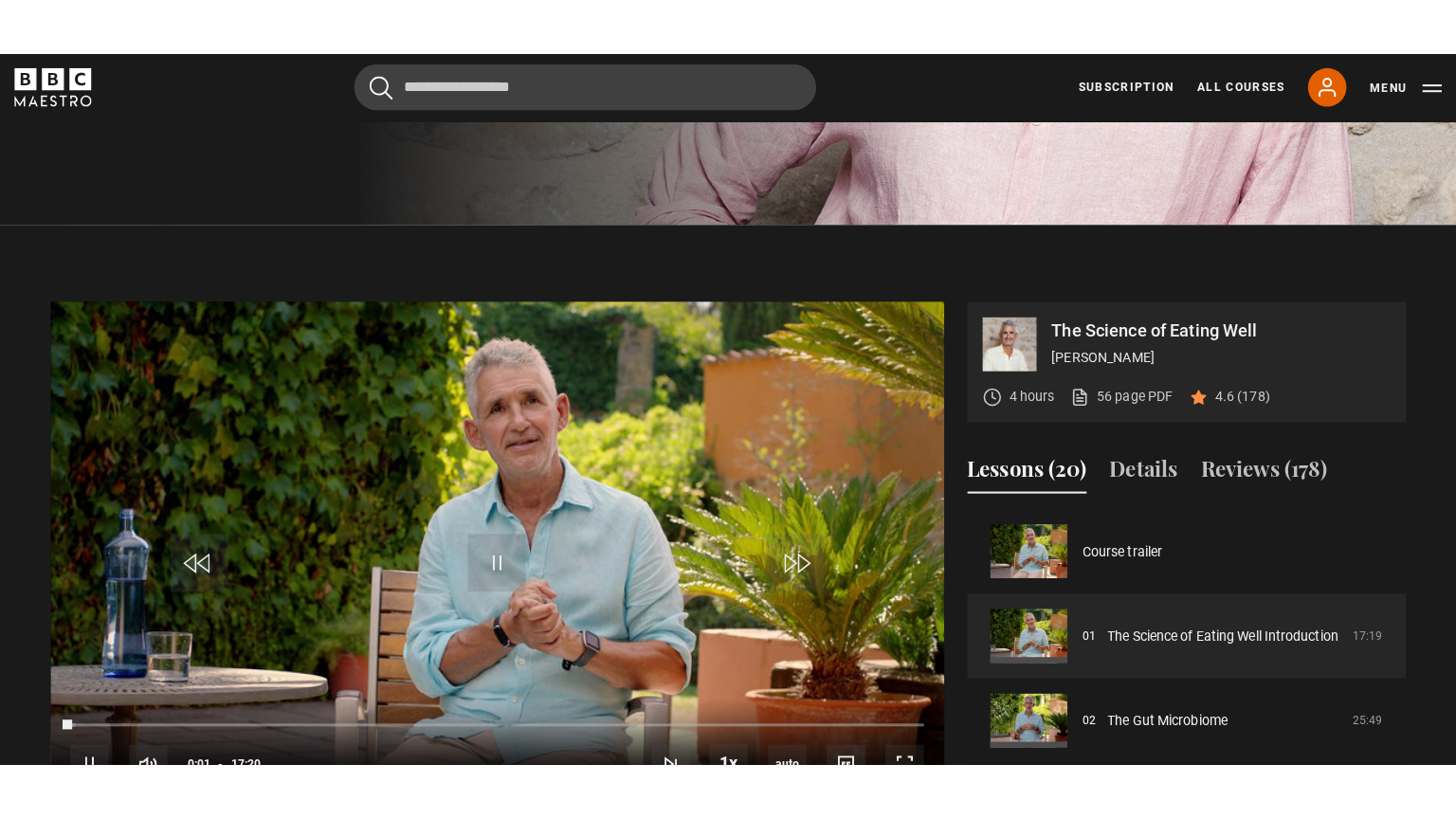 scroll, scrollTop: 810, scrollLeft: 0, axis: vertical 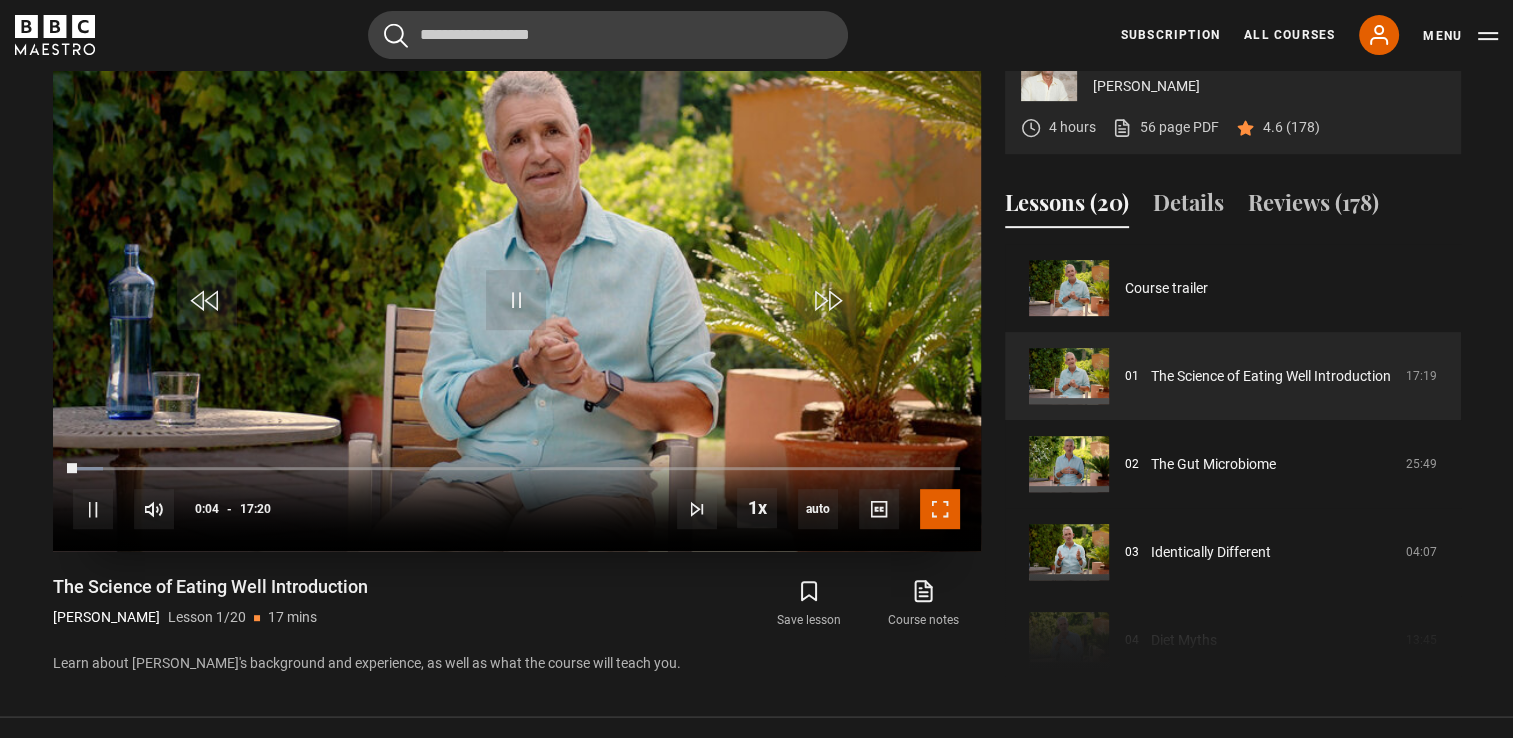 drag, startPoint x: 945, startPoint y: 576, endPoint x: 949, endPoint y: 650, distance: 74.10803 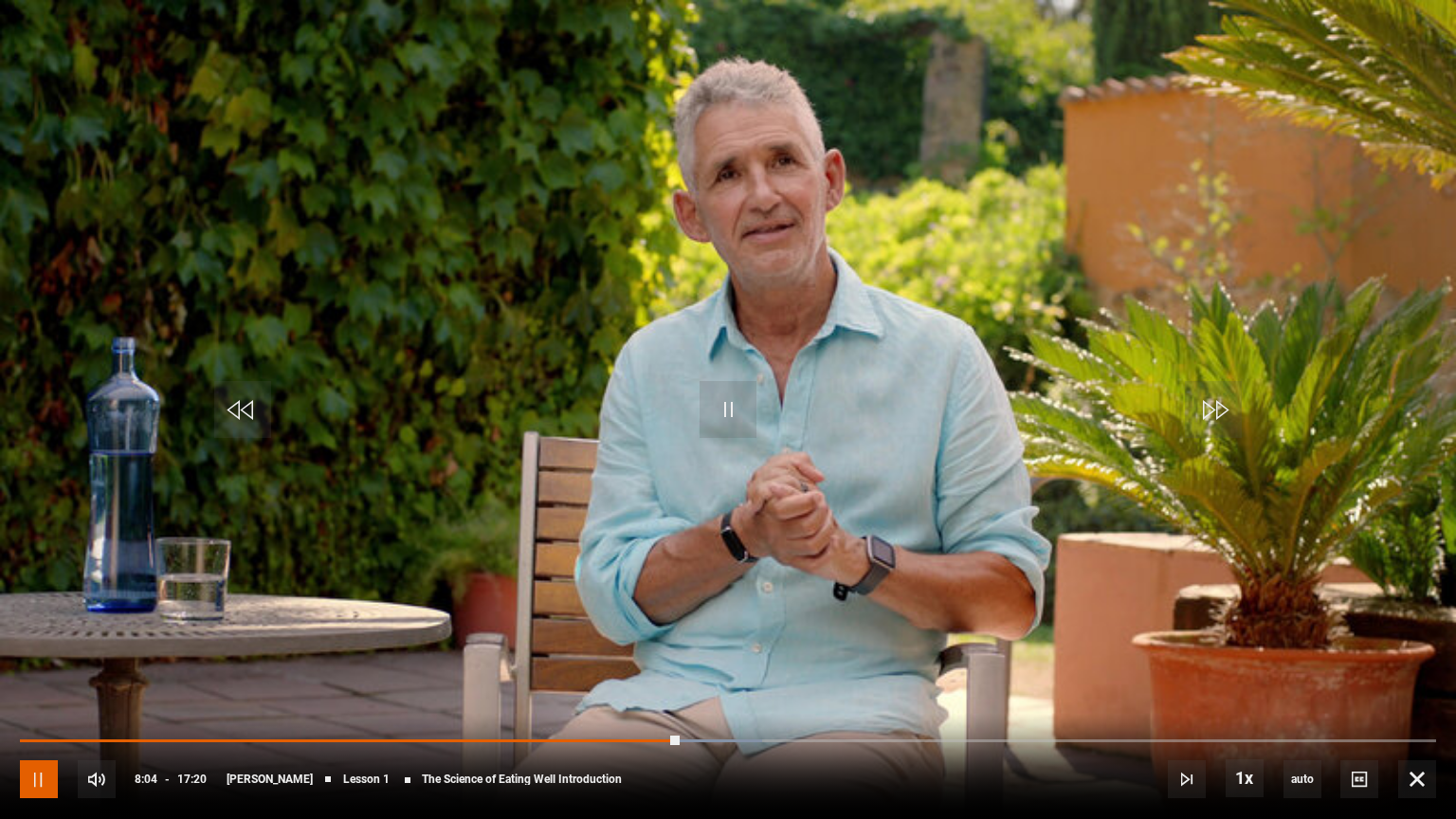 click at bounding box center [39, 779] 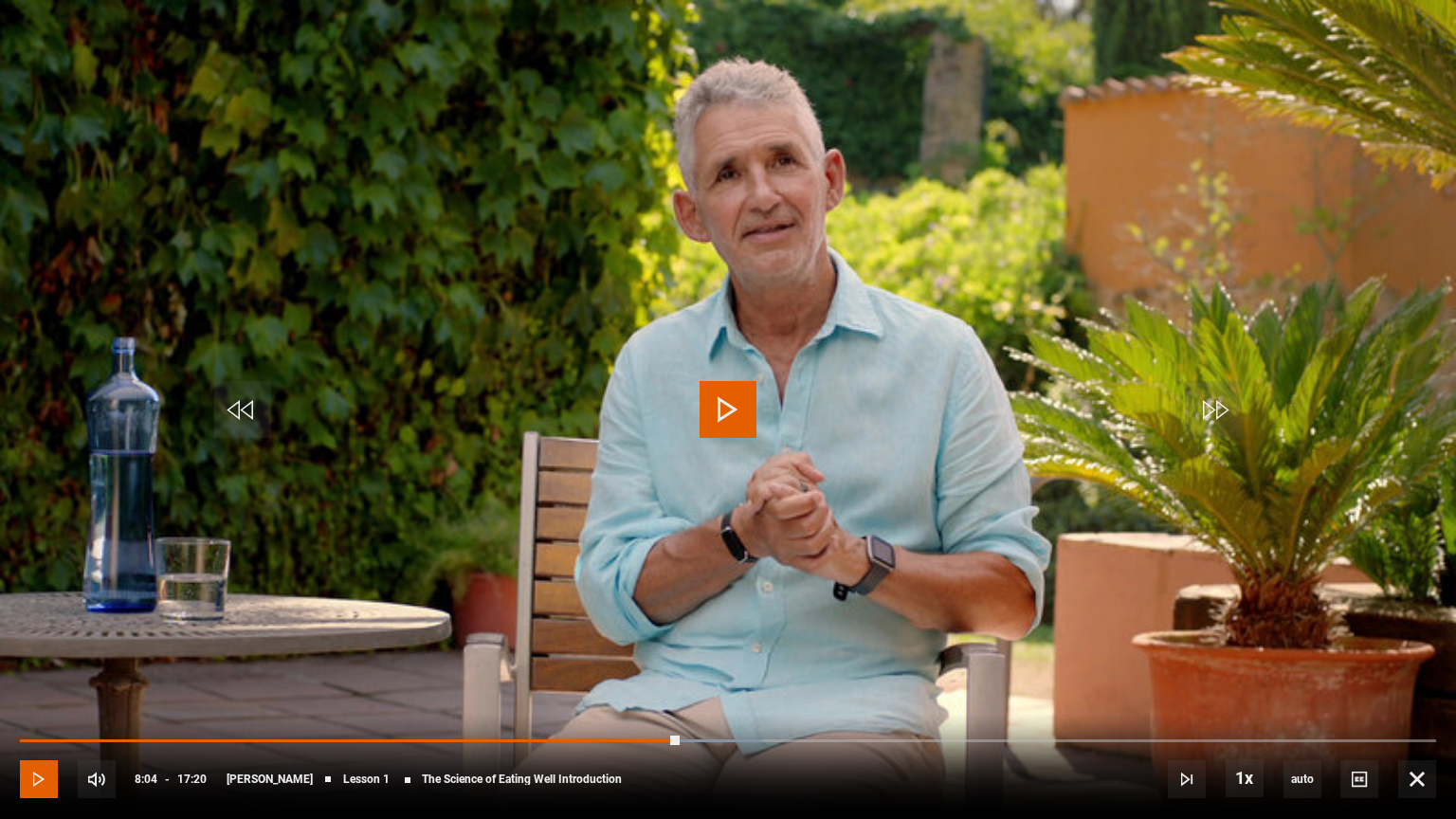 click at bounding box center [39, 779] 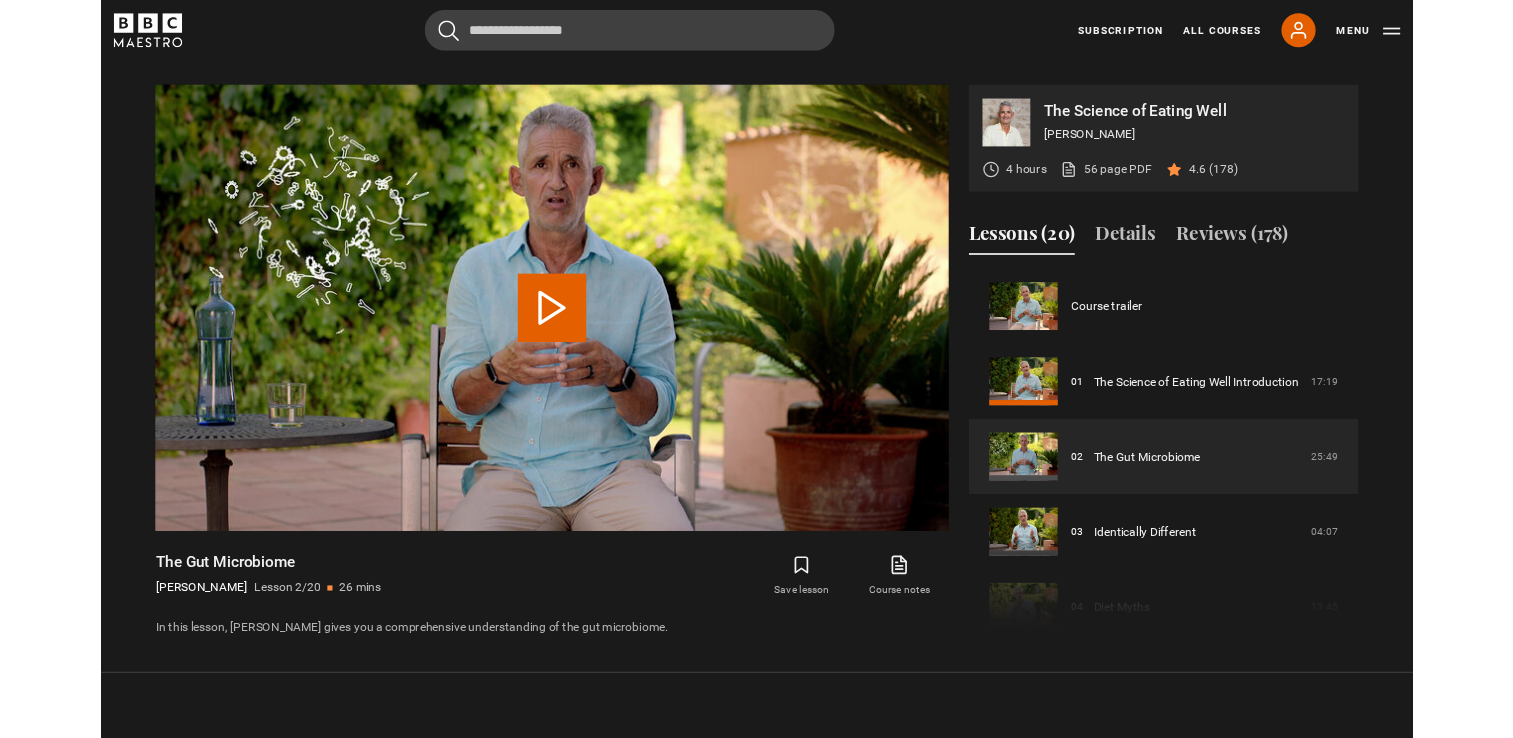 scroll, scrollTop: 874, scrollLeft: 0, axis: vertical 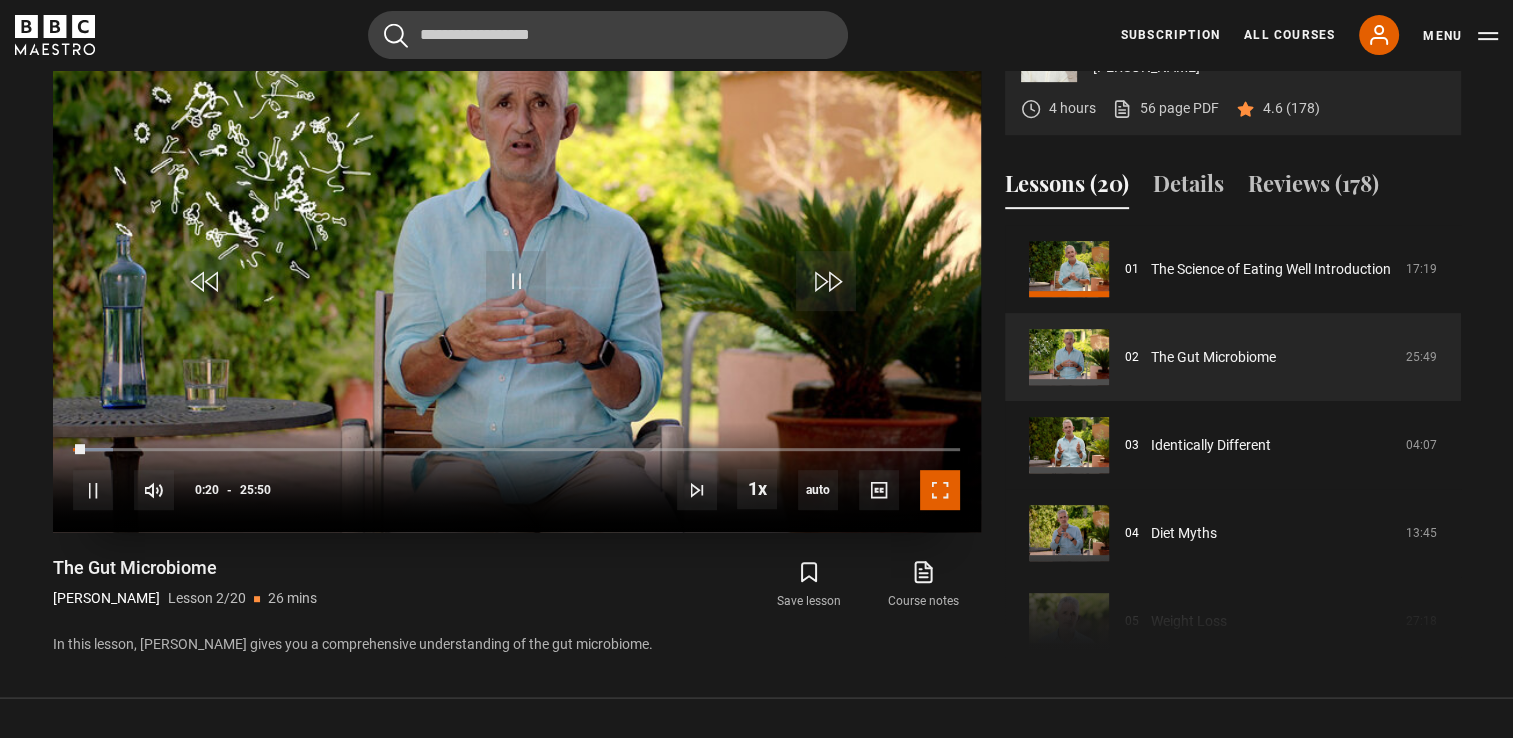 click at bounding box center (940, 490) 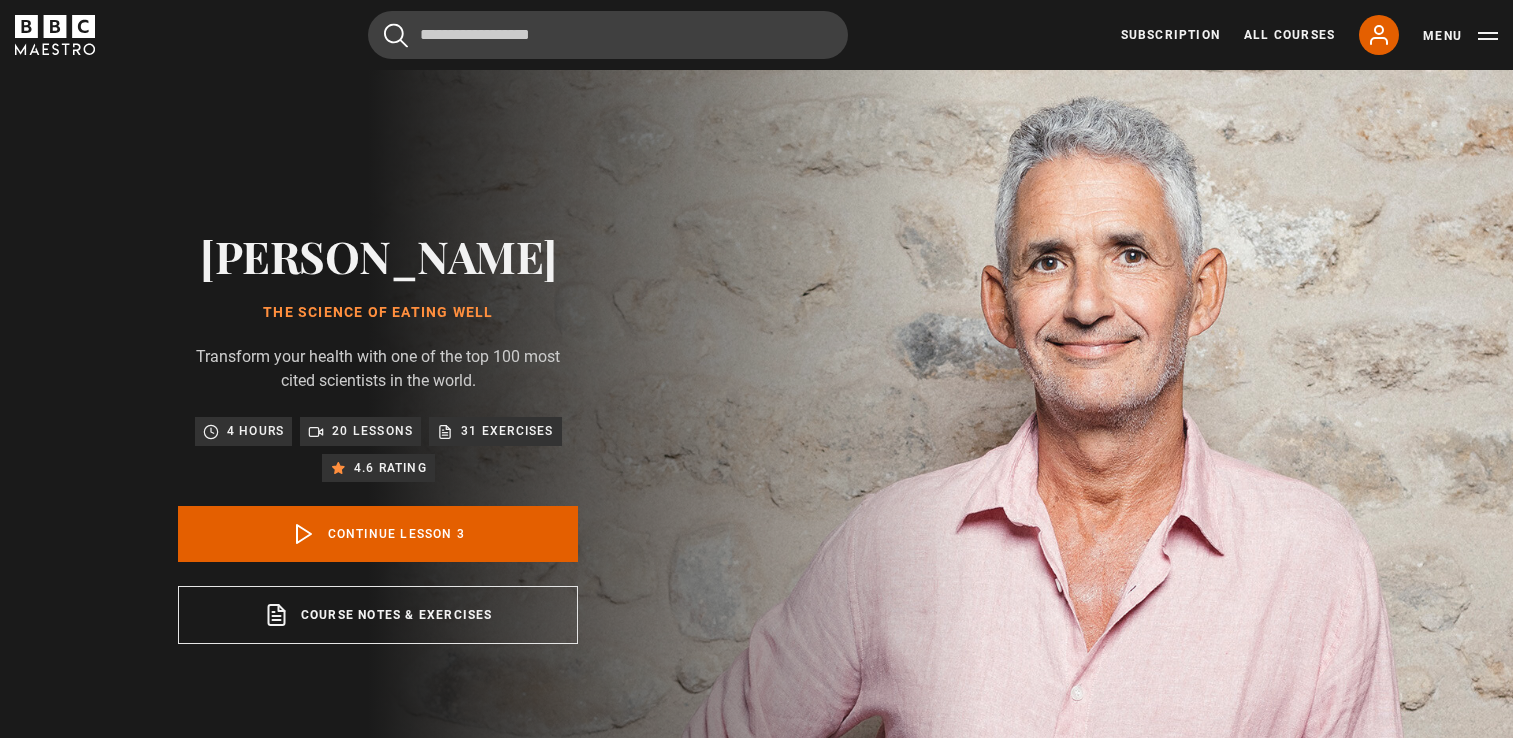 scroll, scrollTop: 0, scrollLeft: 0, axis: both 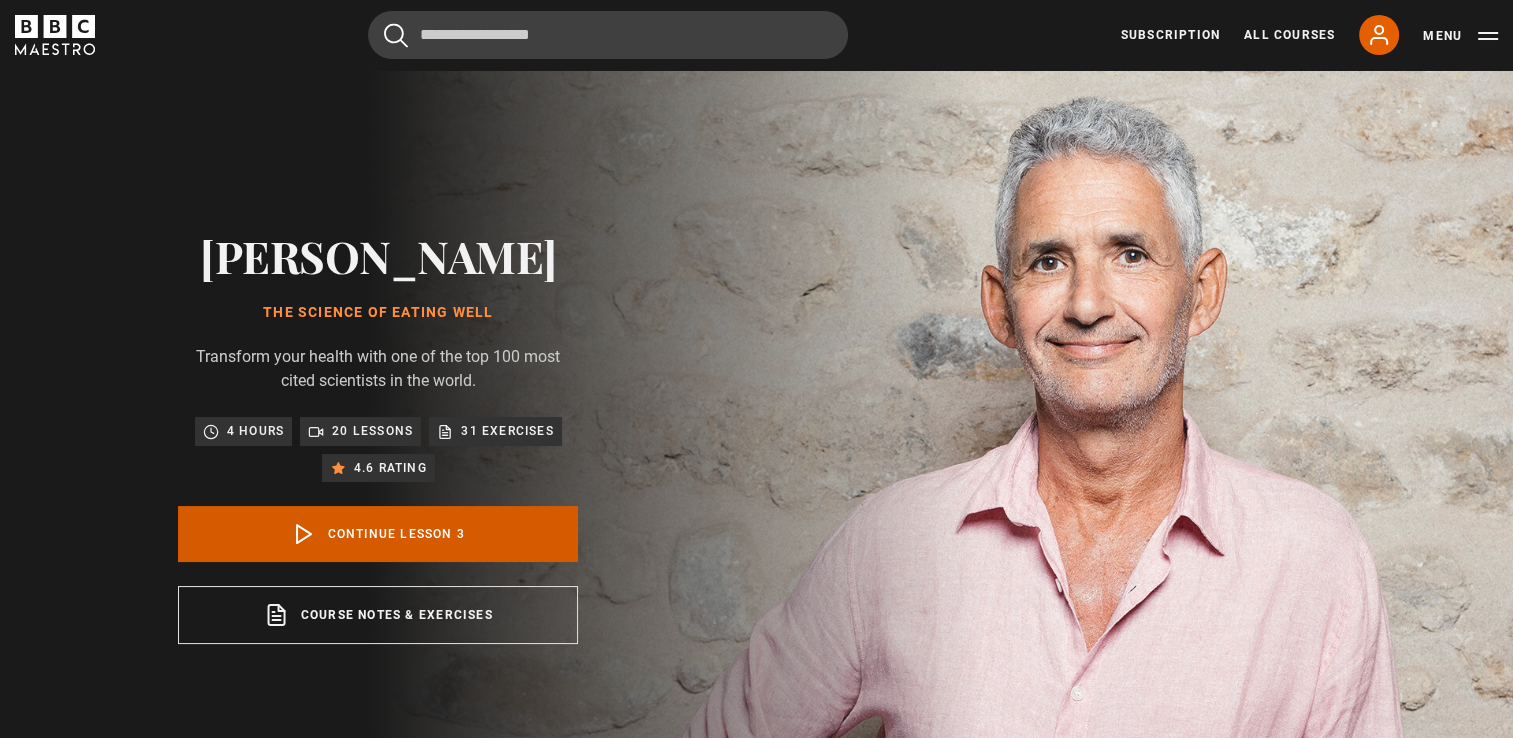 click on "Continue lesson 3" at bounding box center (378, 534) 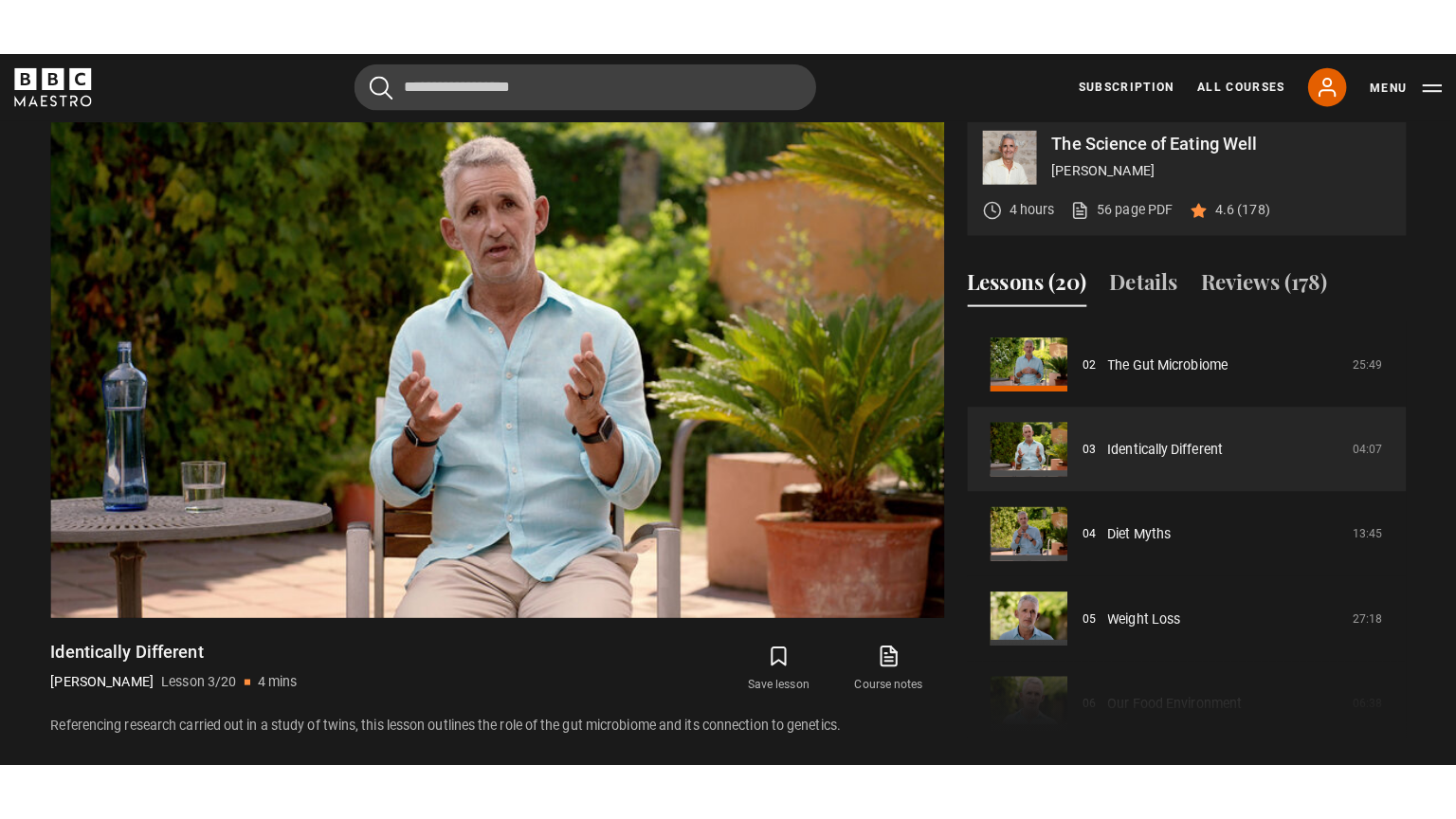 scroll, scrollTop: 810, scrollLeft: 0, axis: vertical 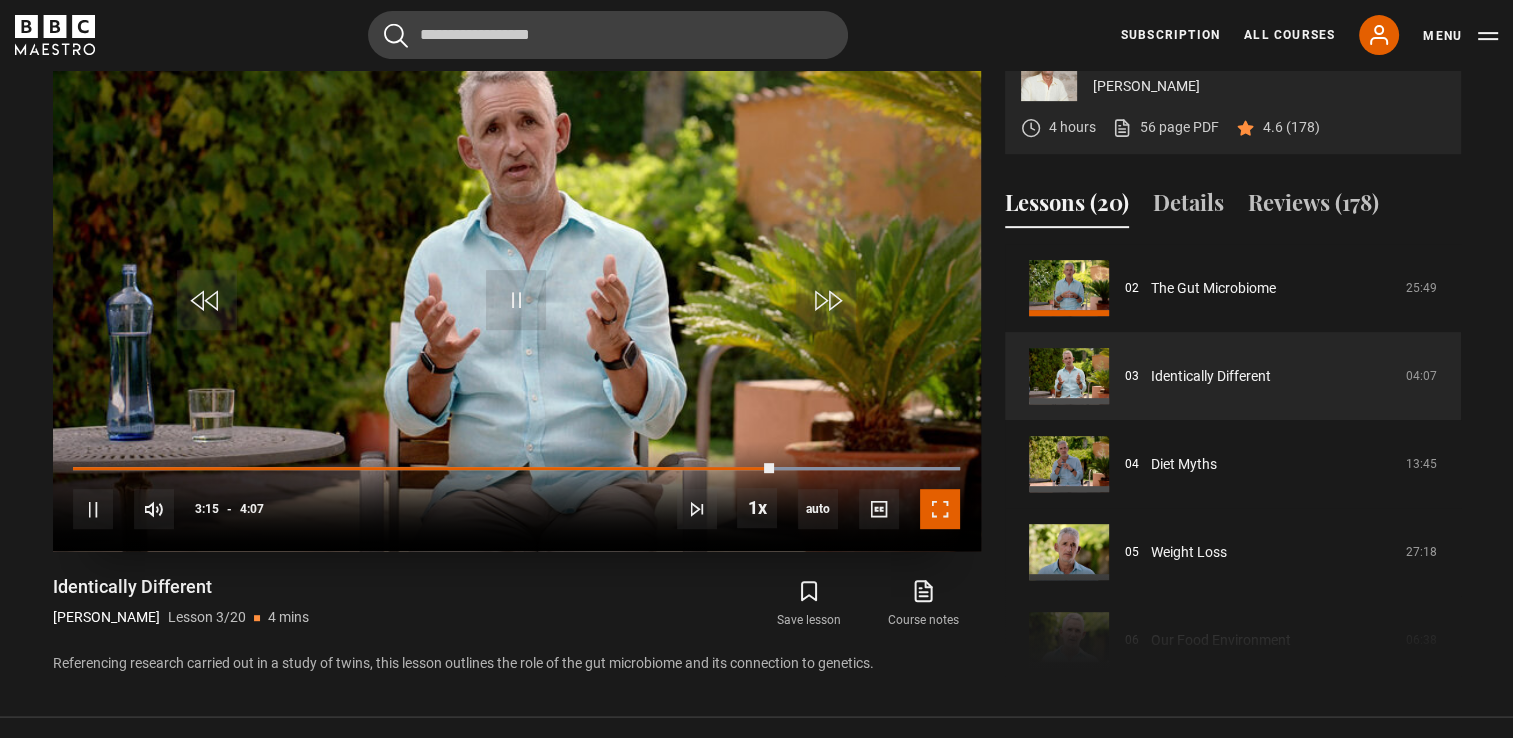 click at bounding box center (940, 509) 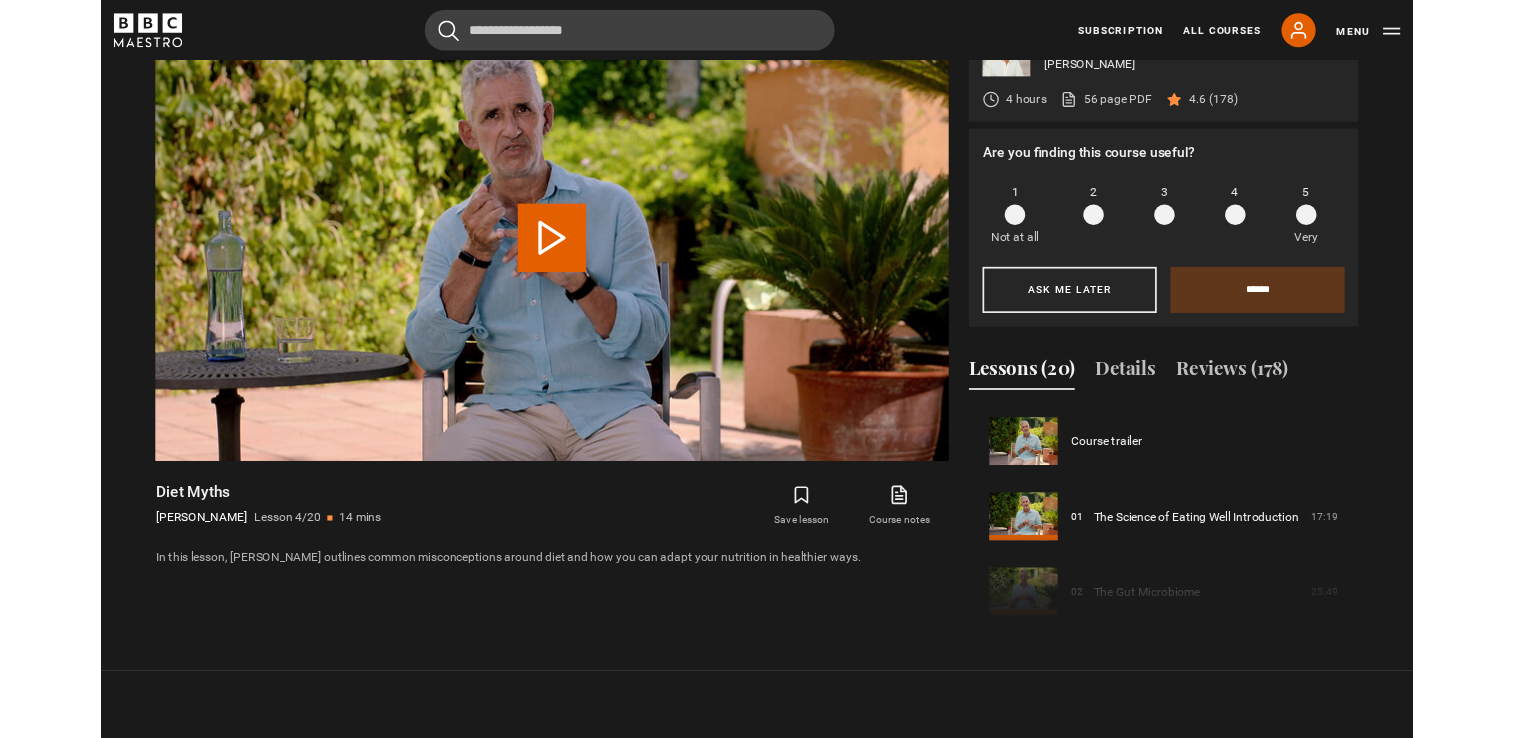 scroll, scrollTop: 874, scrollLeft: 0, axis: vertical 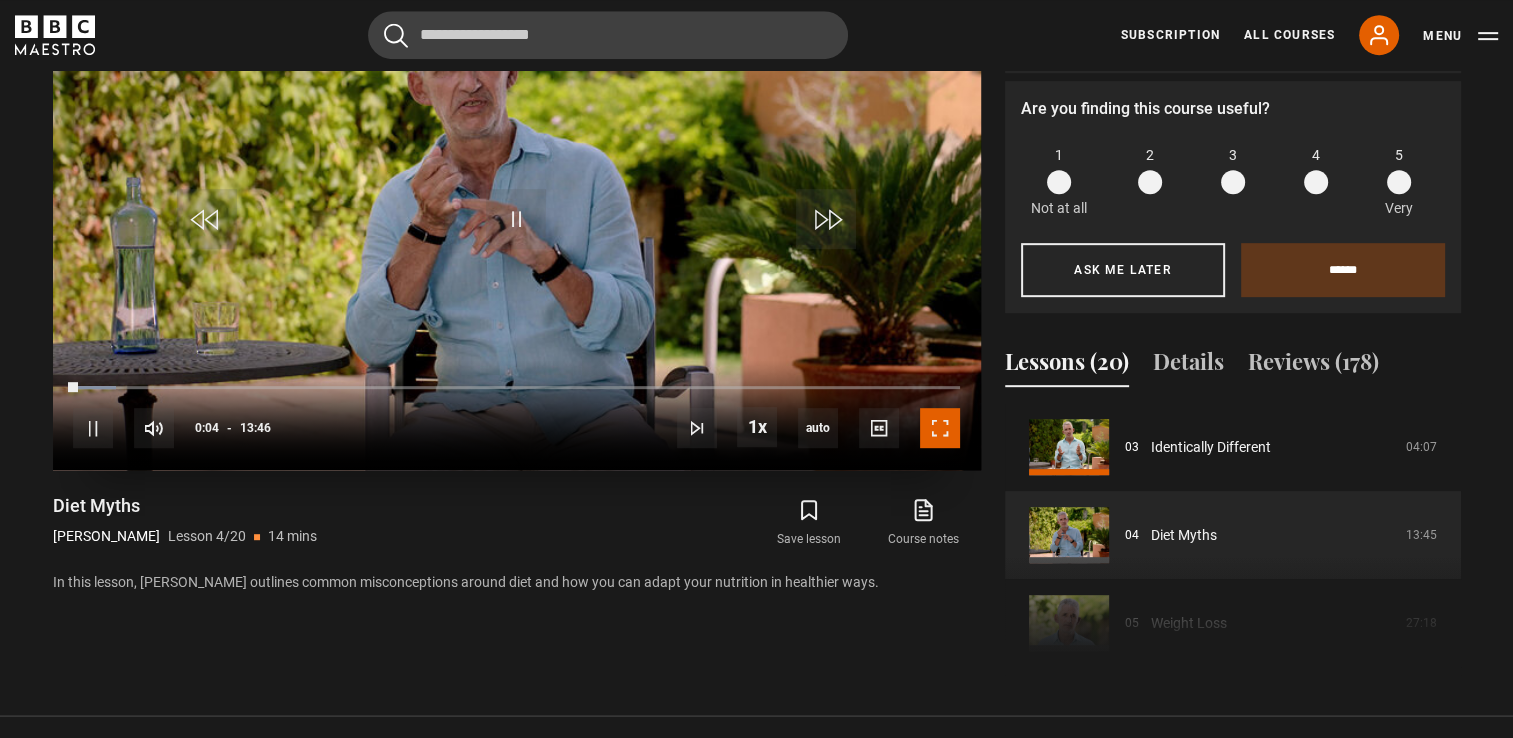 click at bounding box center (940, 428) 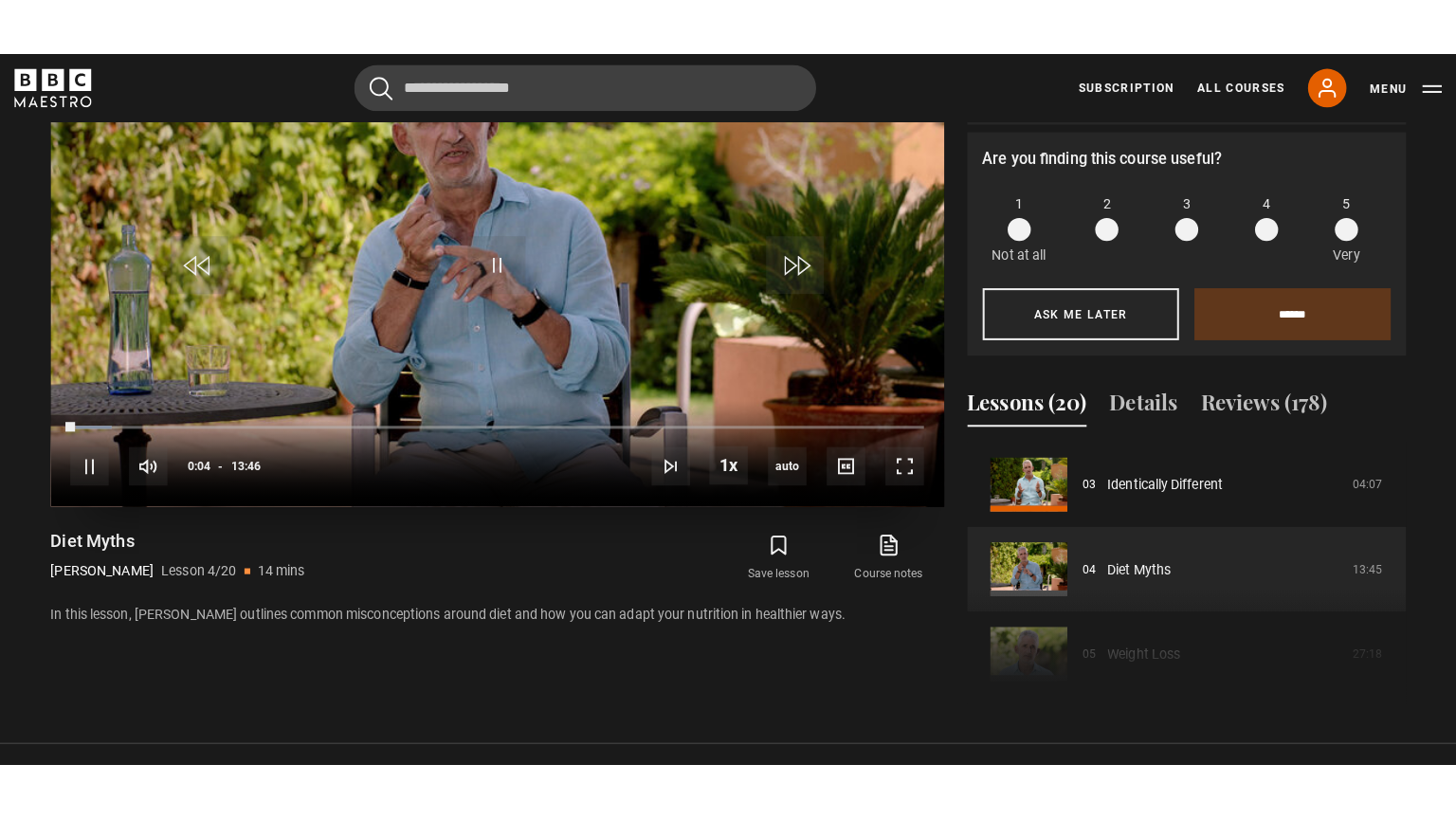 scroll, scrollTop: 886, scrollLeft: 0, axis: vertical 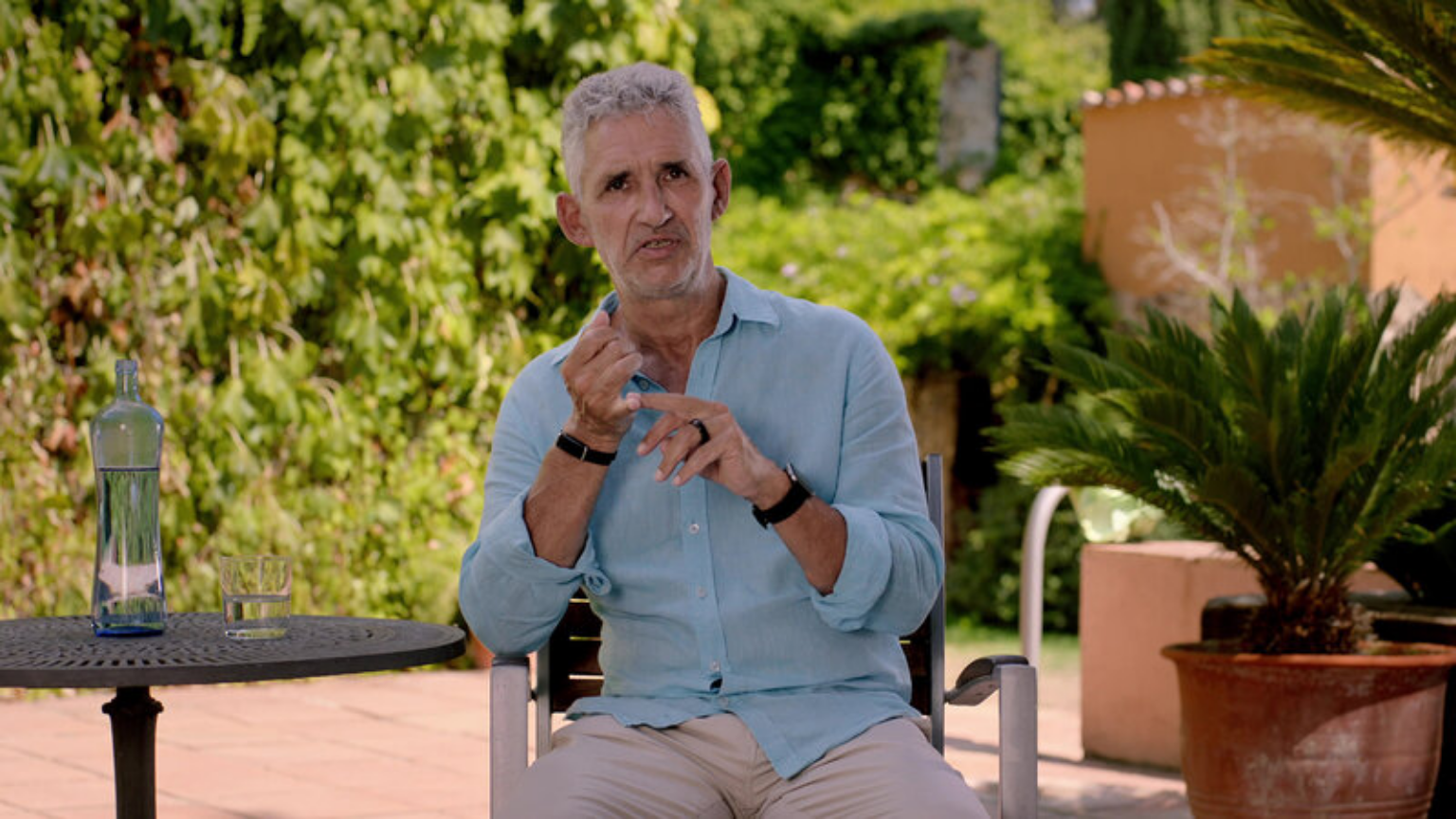 click at bounding box center [728, 410] 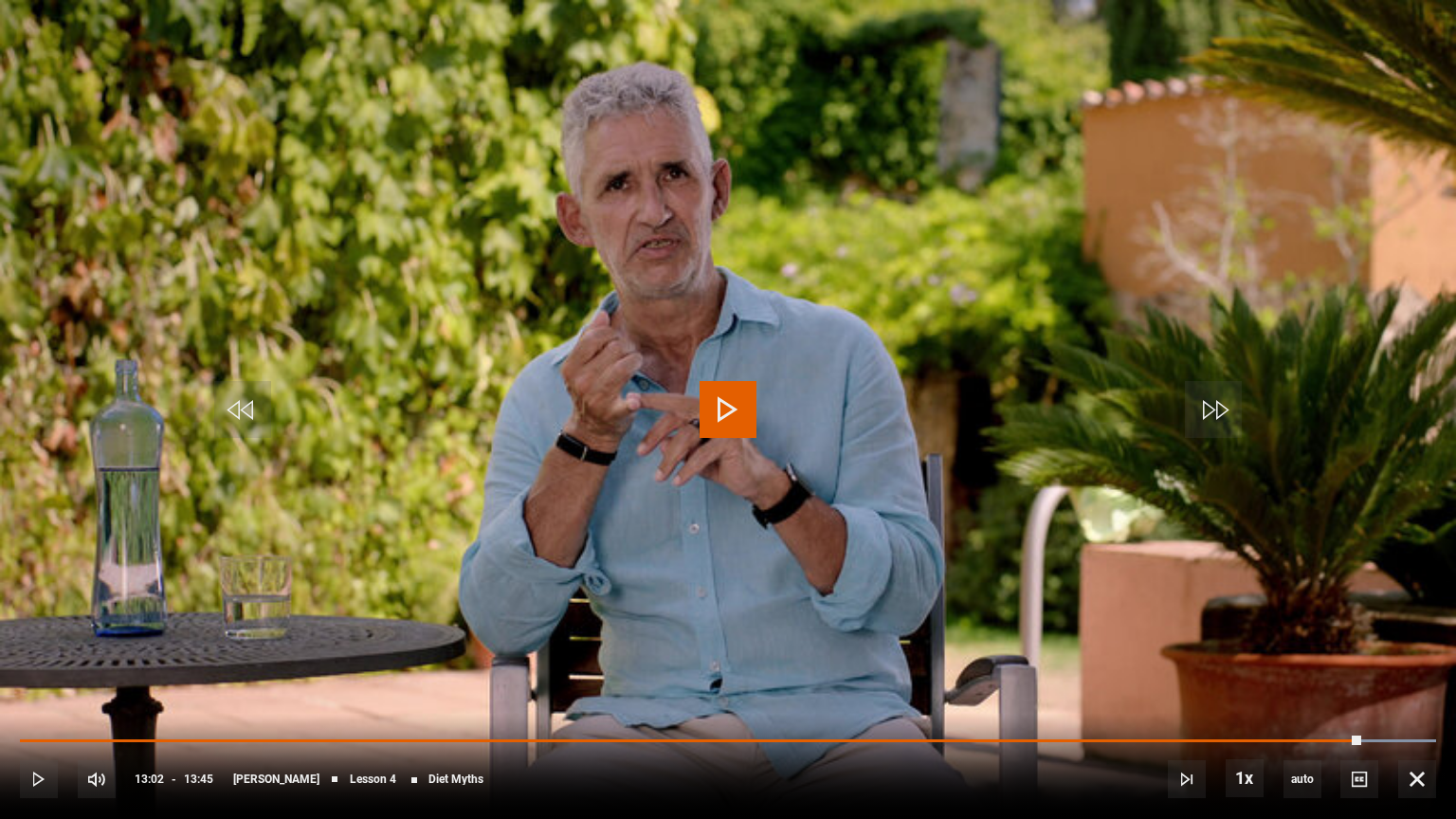 click at bounding box center [728, 410] 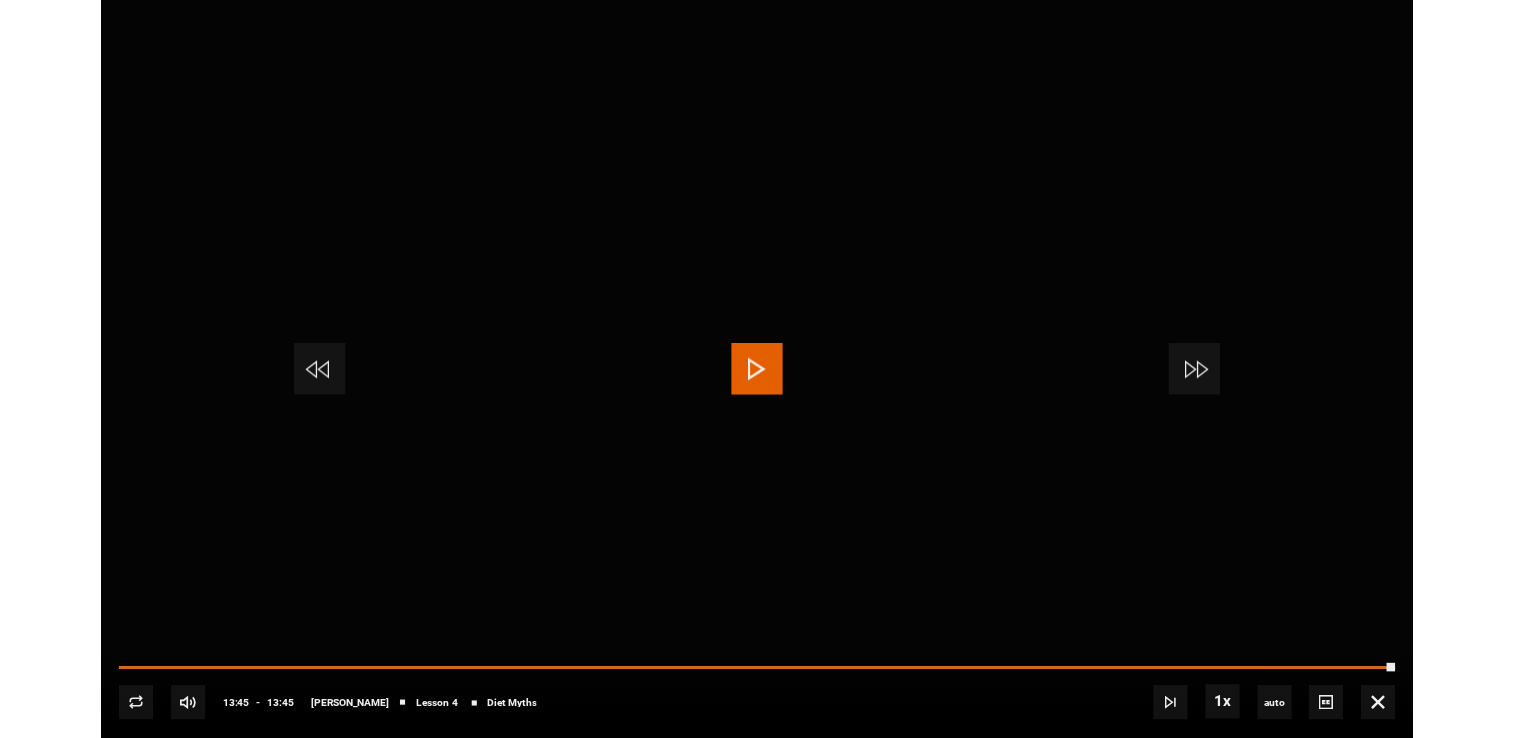 scroll, scrollTop: 936, scrollLeft: 0, axis: vertical 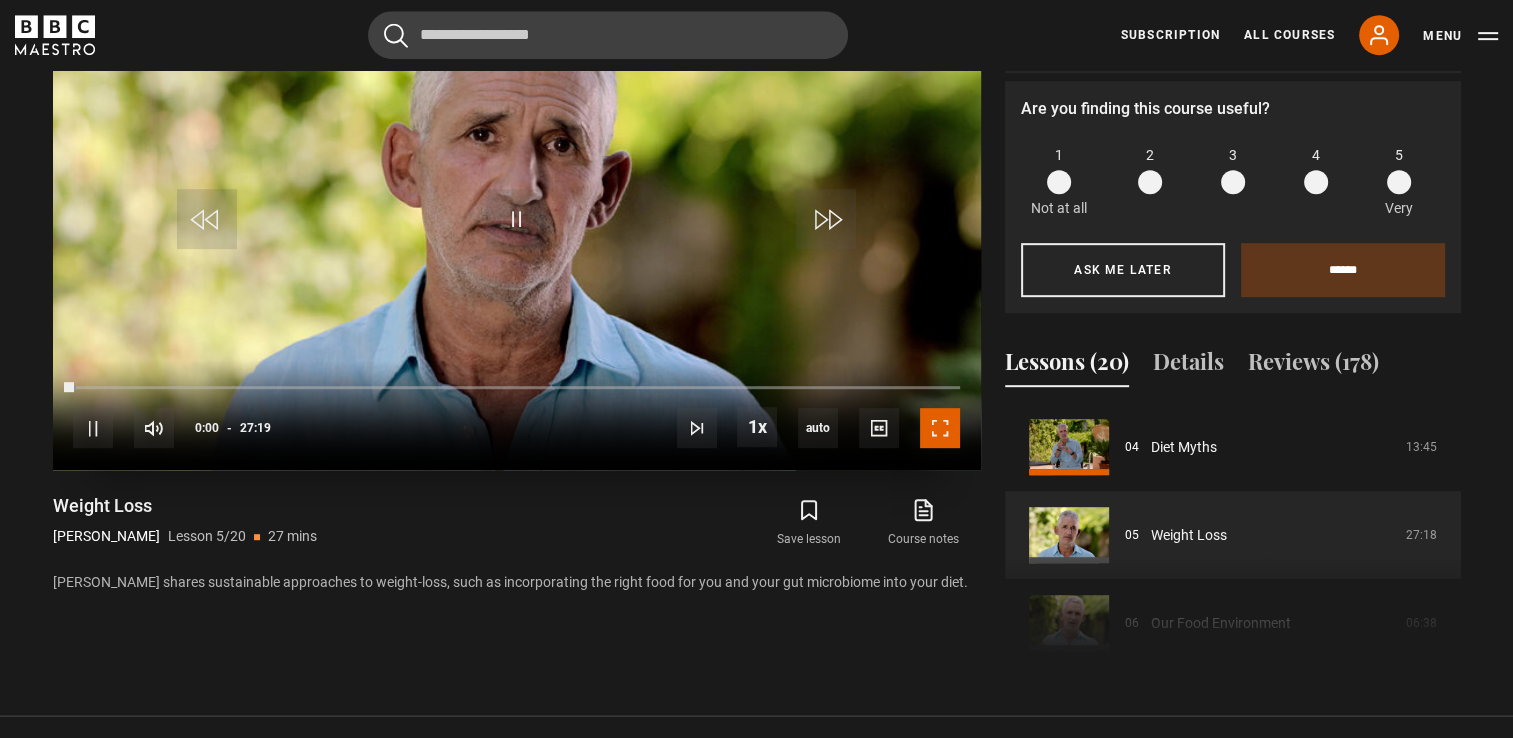 click at bounding box center (940, 428) 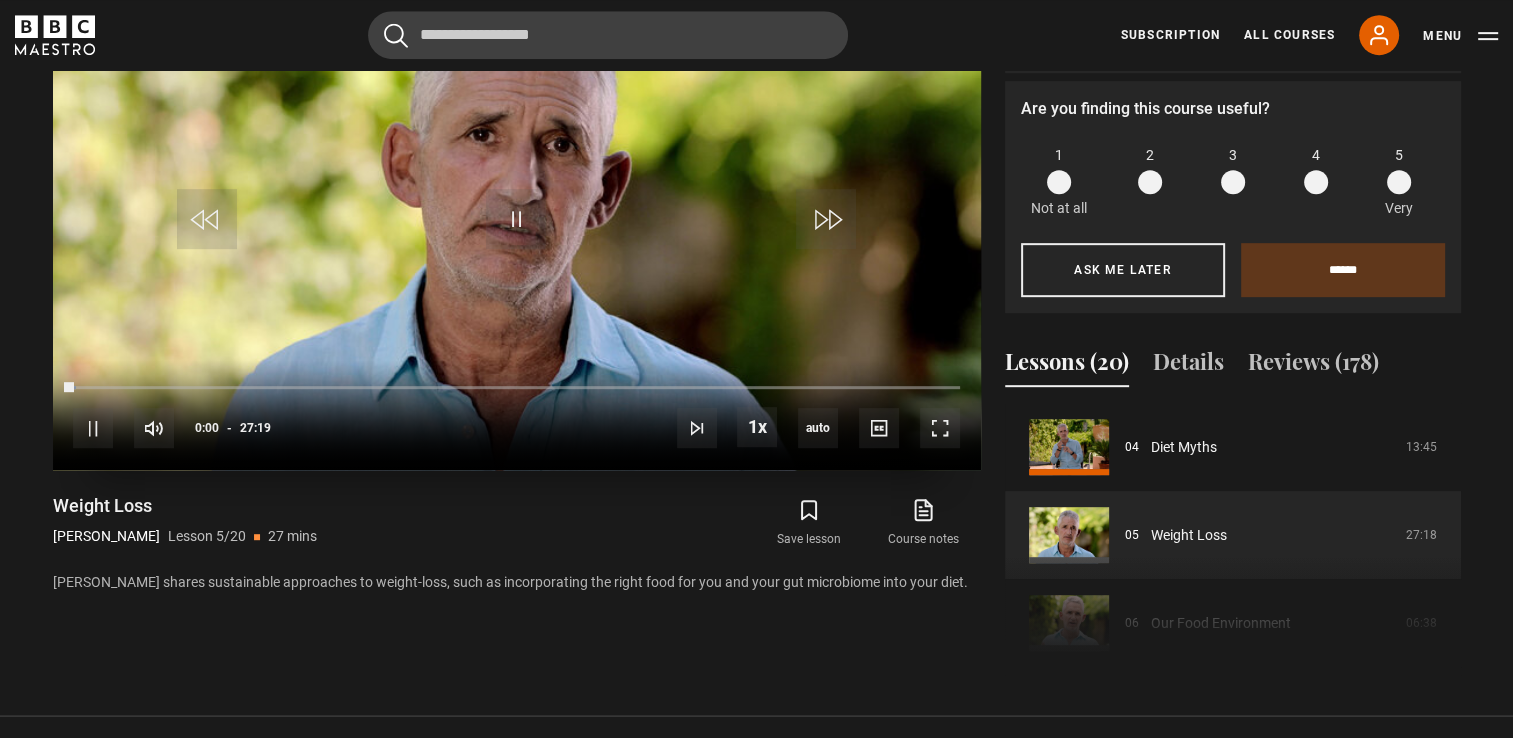 scroll, scrollTop: 935, scrollLeft: 0, axis: vertical 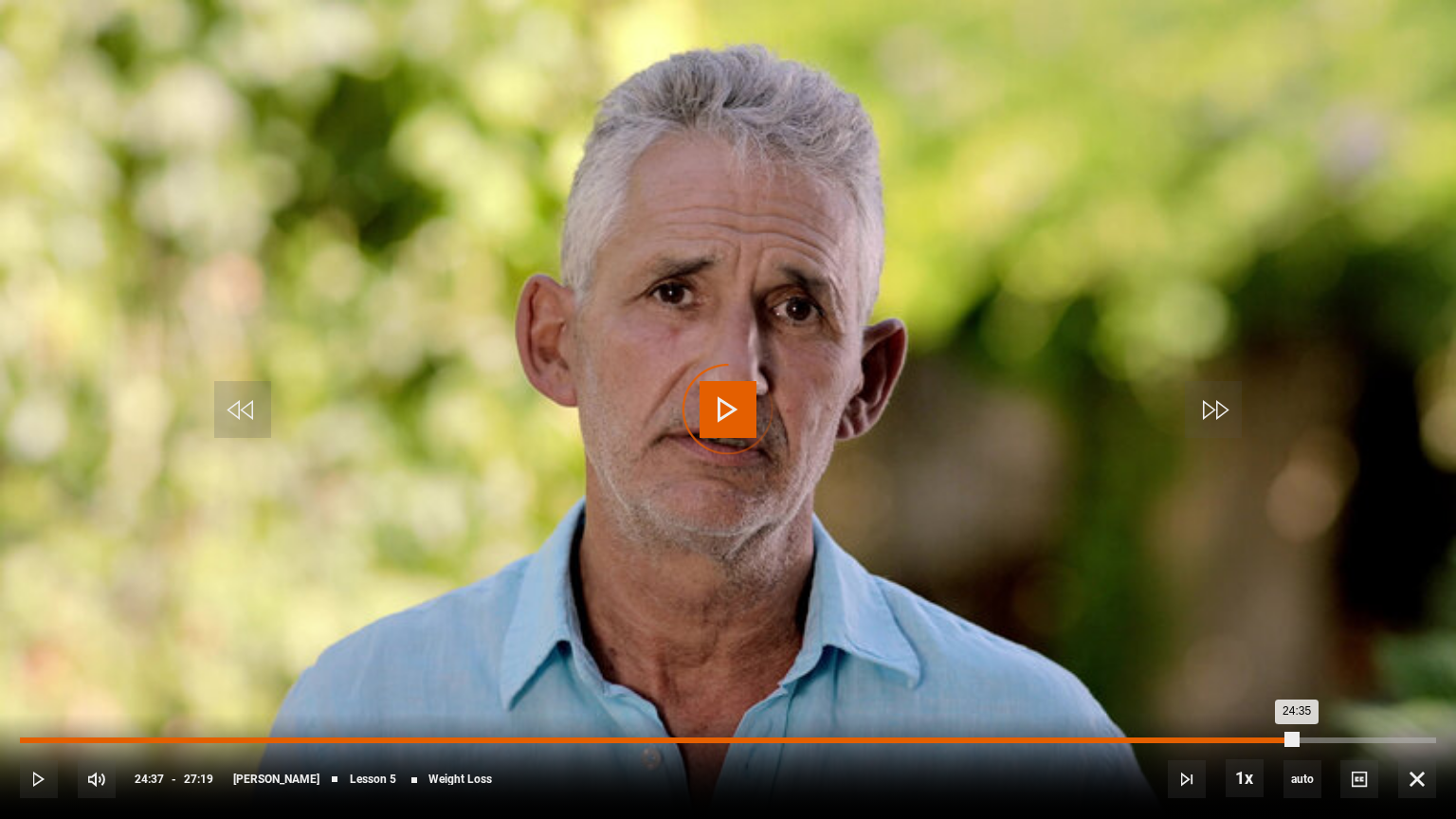drag, startPoint x: 1297, startPoint y: 737, endPoint x: 1200, endPoint y: 739, distance: 97.02062 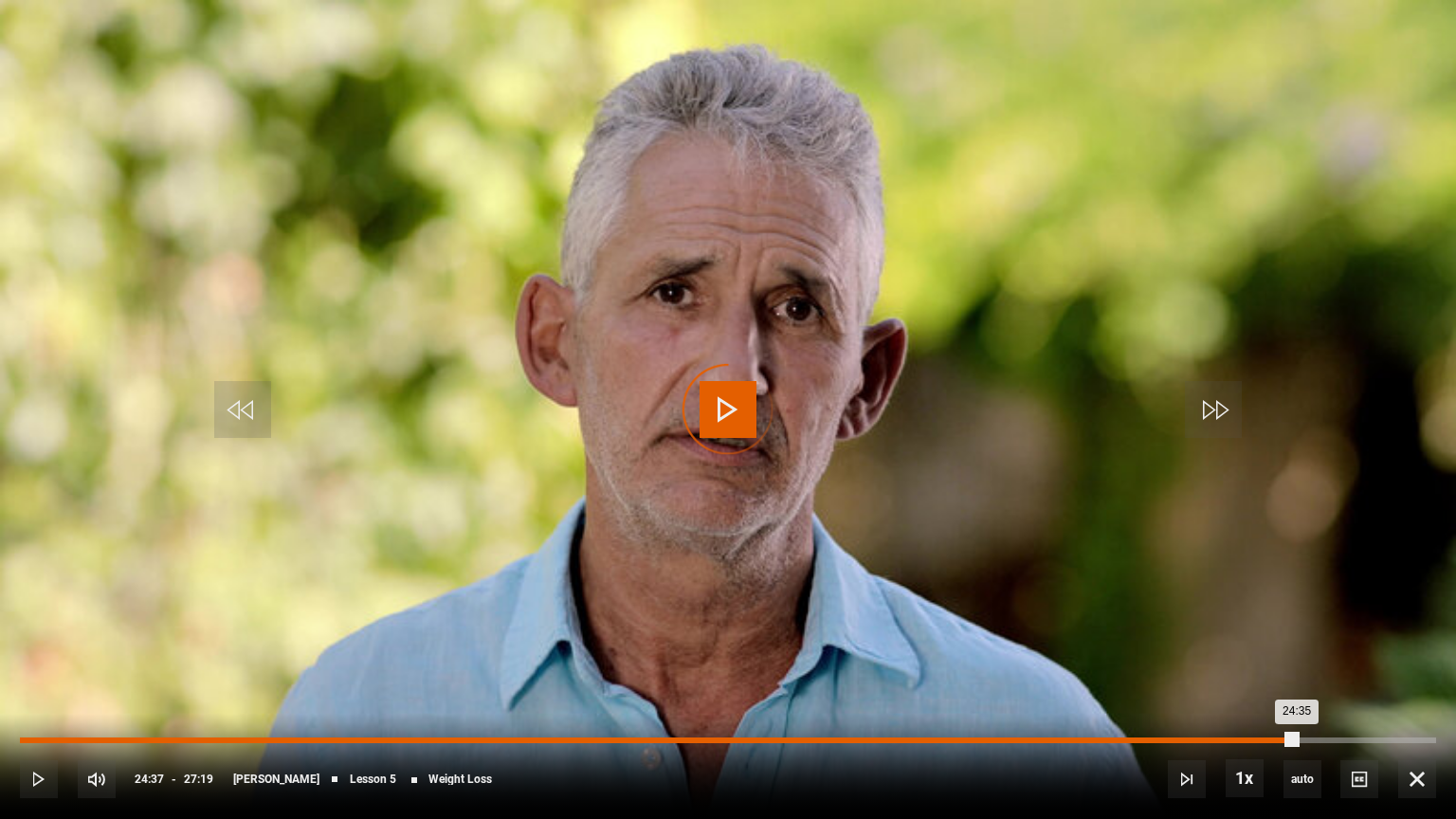 click on "Loaded :  0.00% 22:46 24:35" at bounding box center (728, 740) 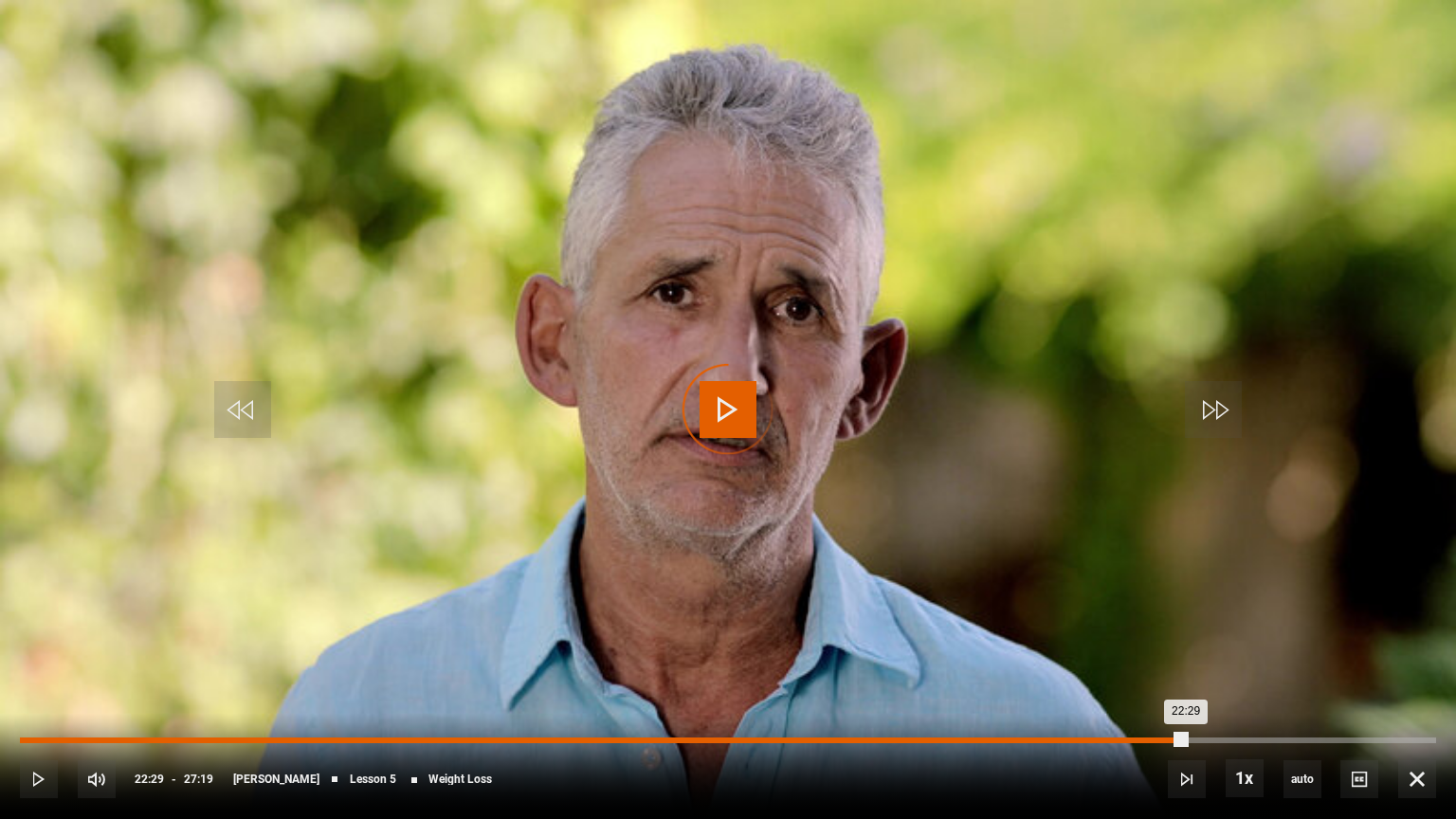 click on "Loaded :  0.00% 22:29 22:29" at bounding box center [728, 740] 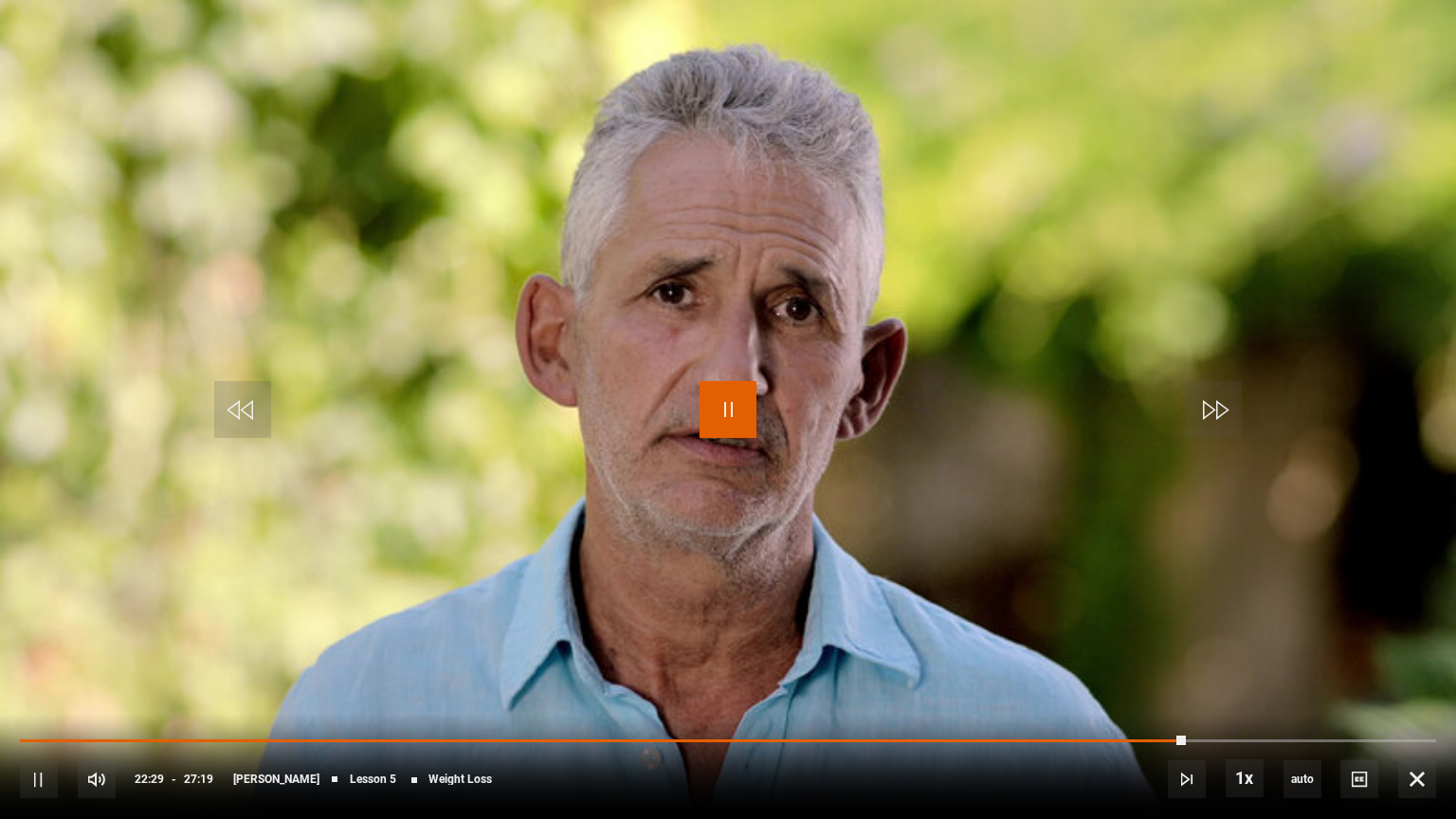 click at bounding box center (728, 410) 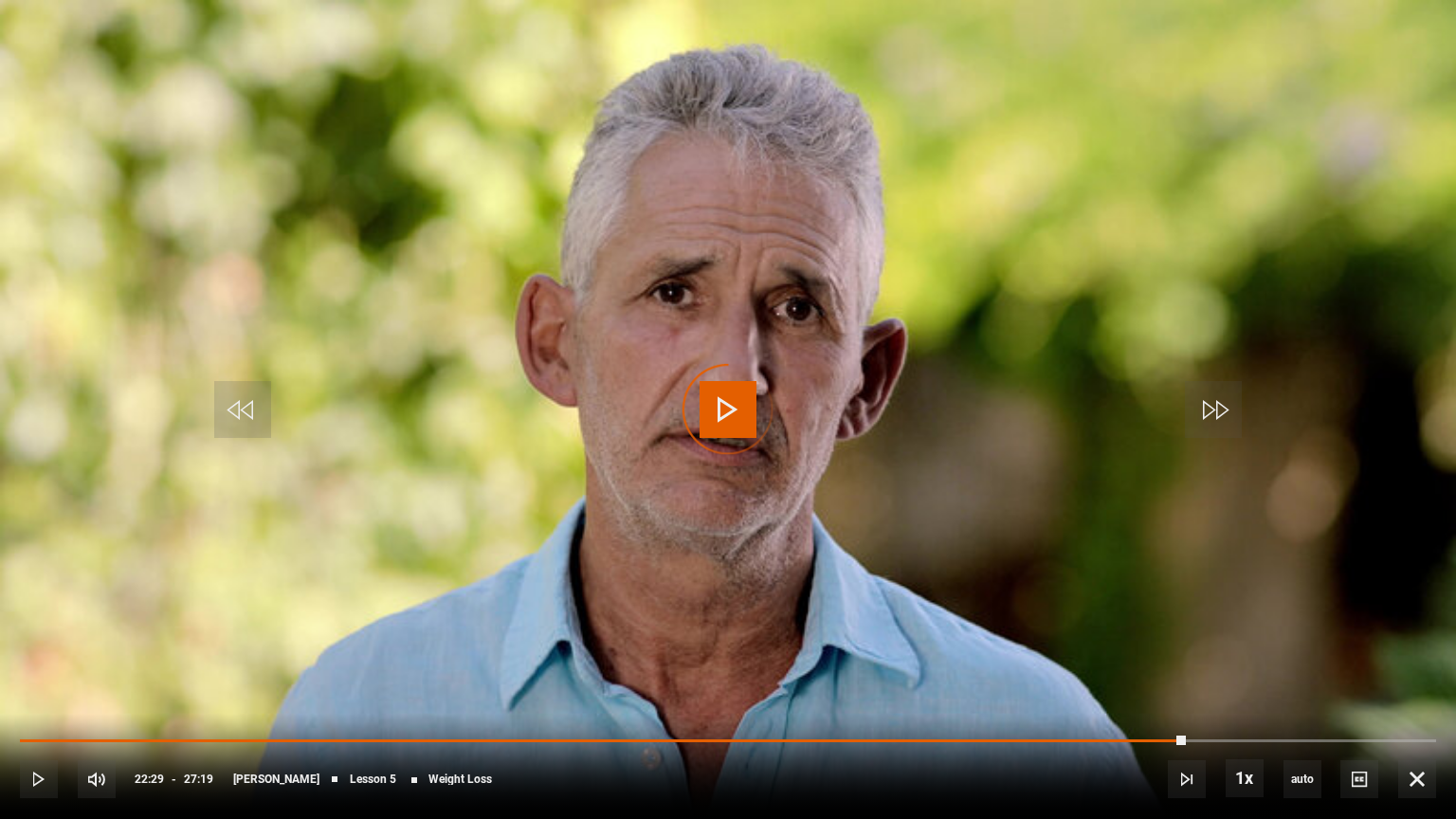 click on "Video Player is loading." at bounding box center (728, 410) 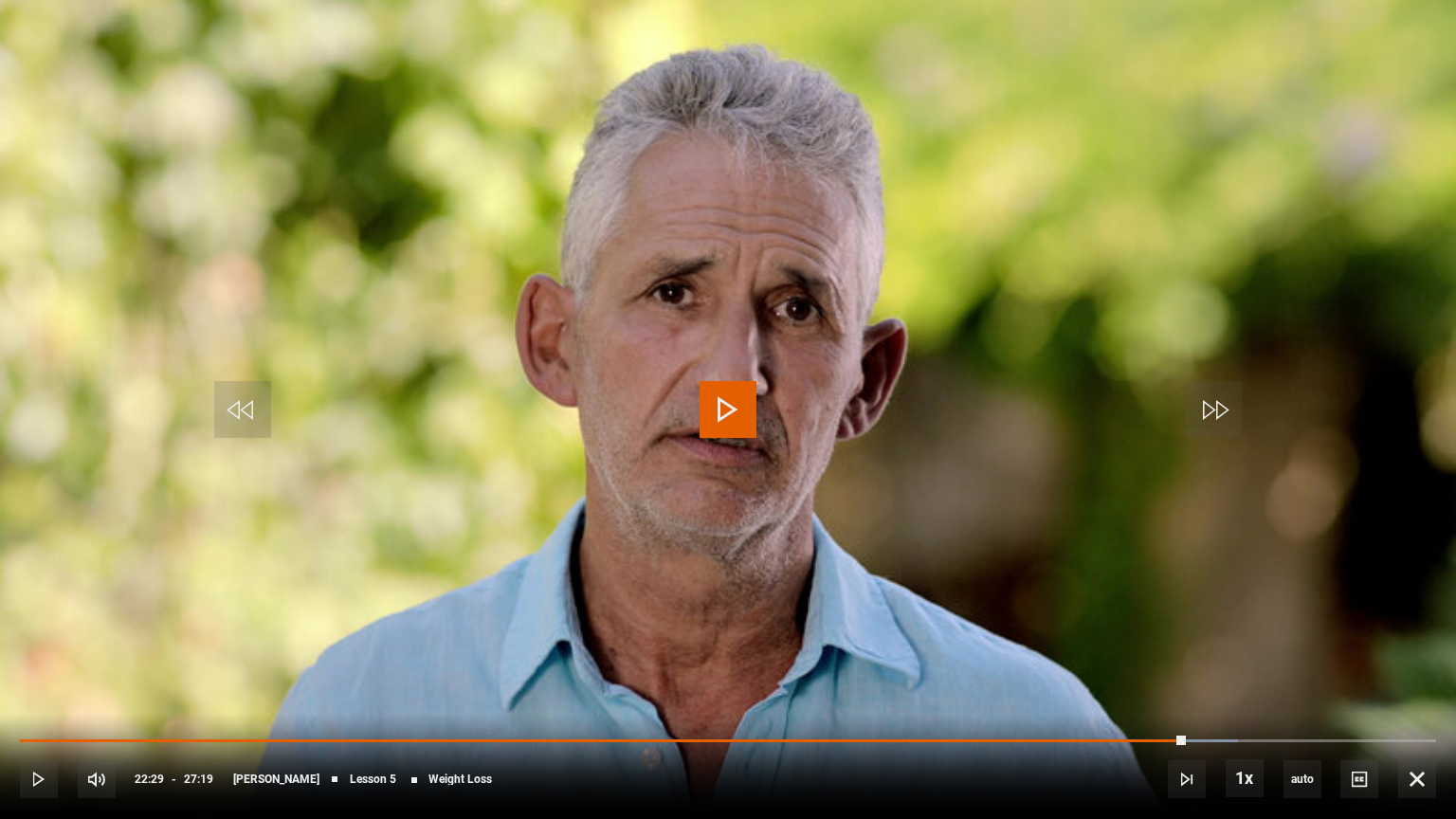 click at bounding box center (728, 410) 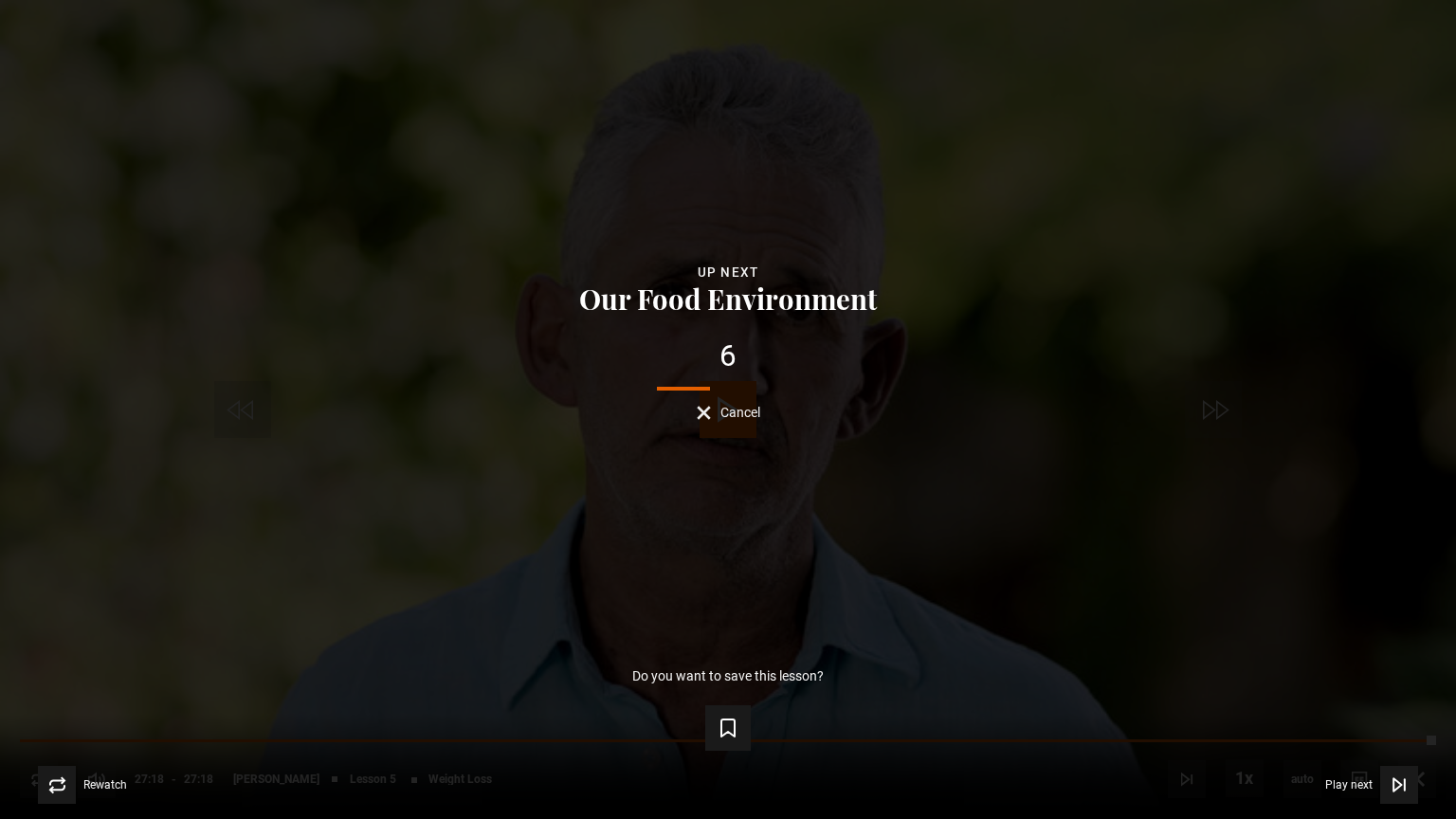 click on "Cancel" at bounding box center [740, 412] 